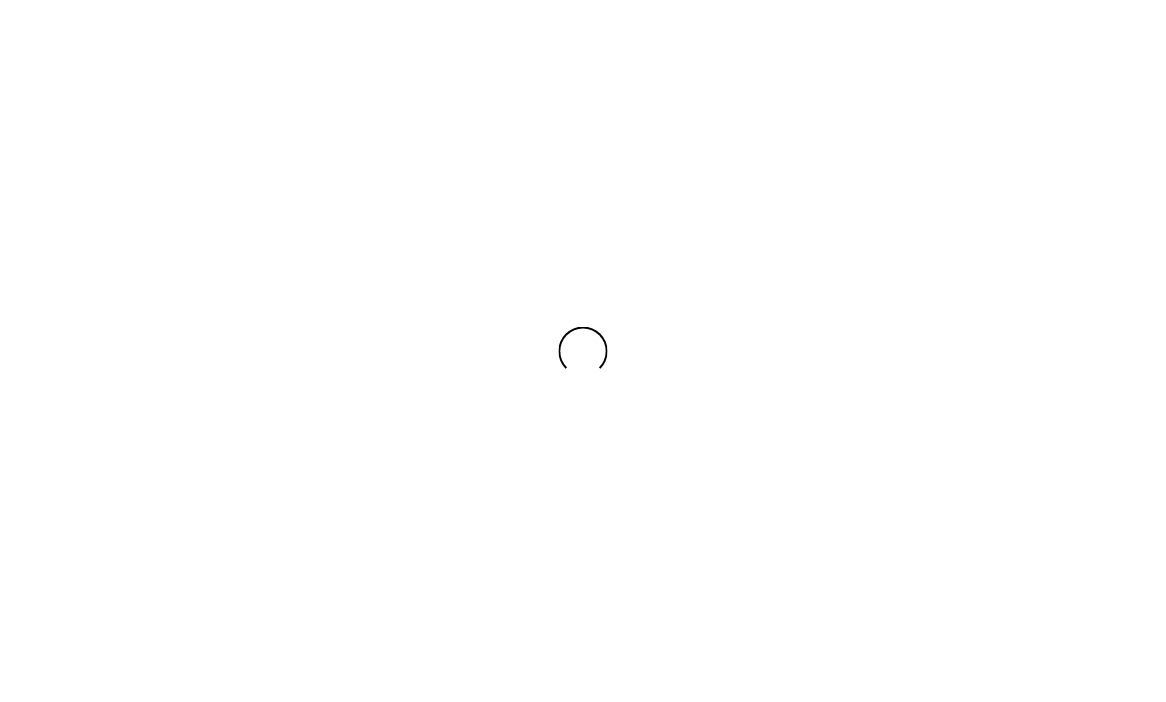 scroll, scrollTop: 0, scrollLeft: 0, axis: both 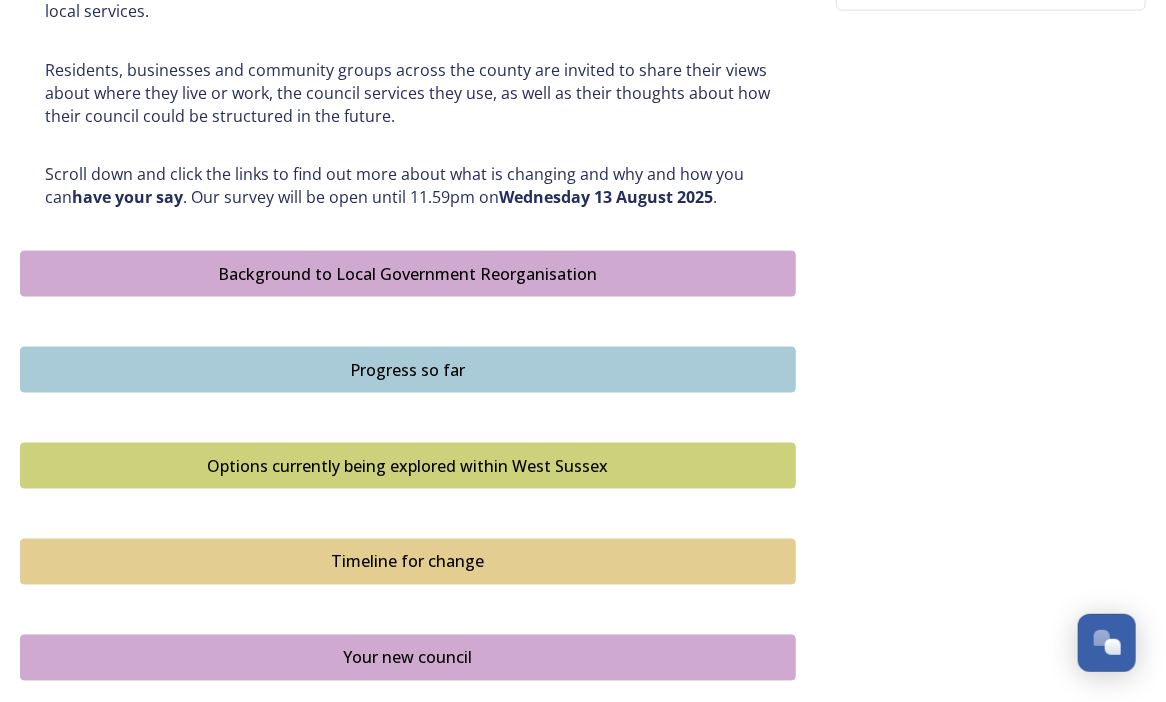 click on "Options currently being explored within West Sussex" at bounding box center (408, 466) 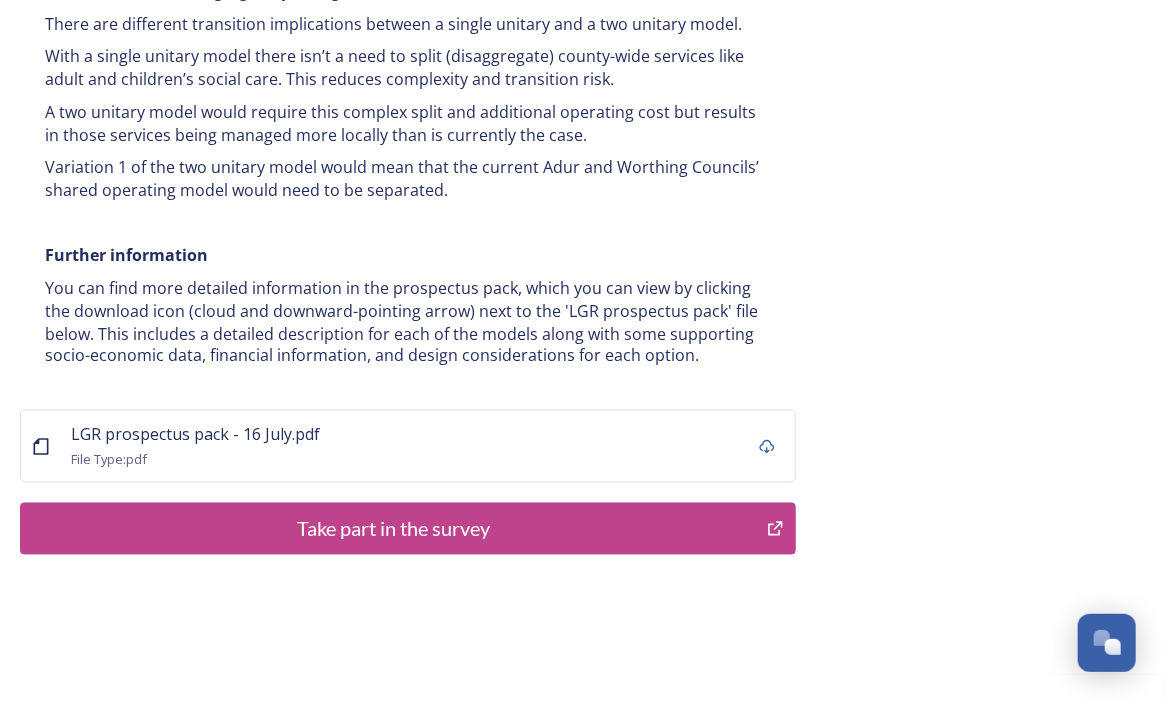 scroll, scrollTop: 4080, scrollLeft: 0, axis: vertical 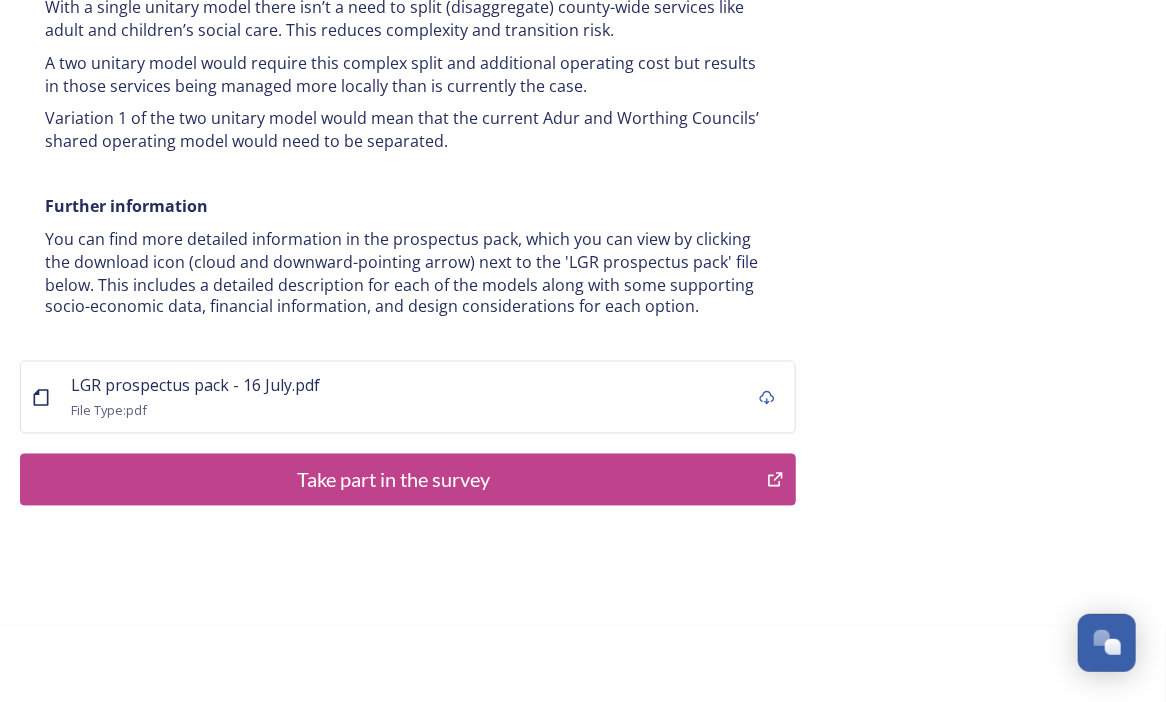 click on "Take part in the survey" at bounding box center [393, 480] 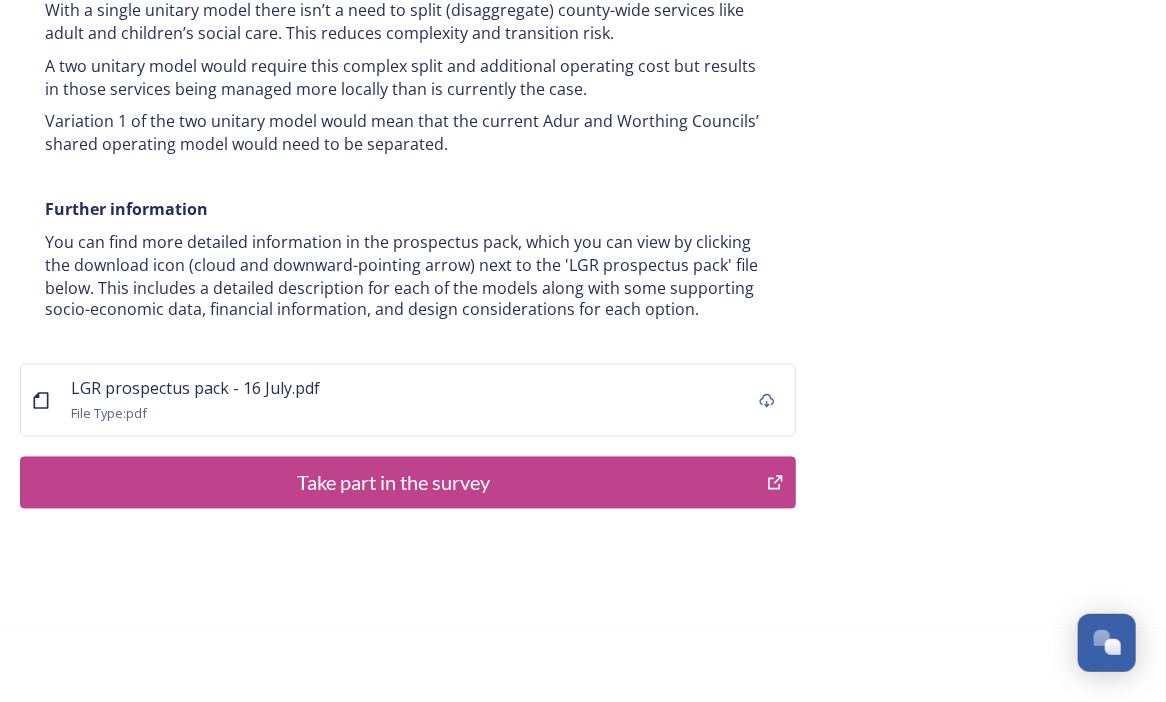 scroll, scrollTop: 4080, scrollLeft: 0, axis: vertical 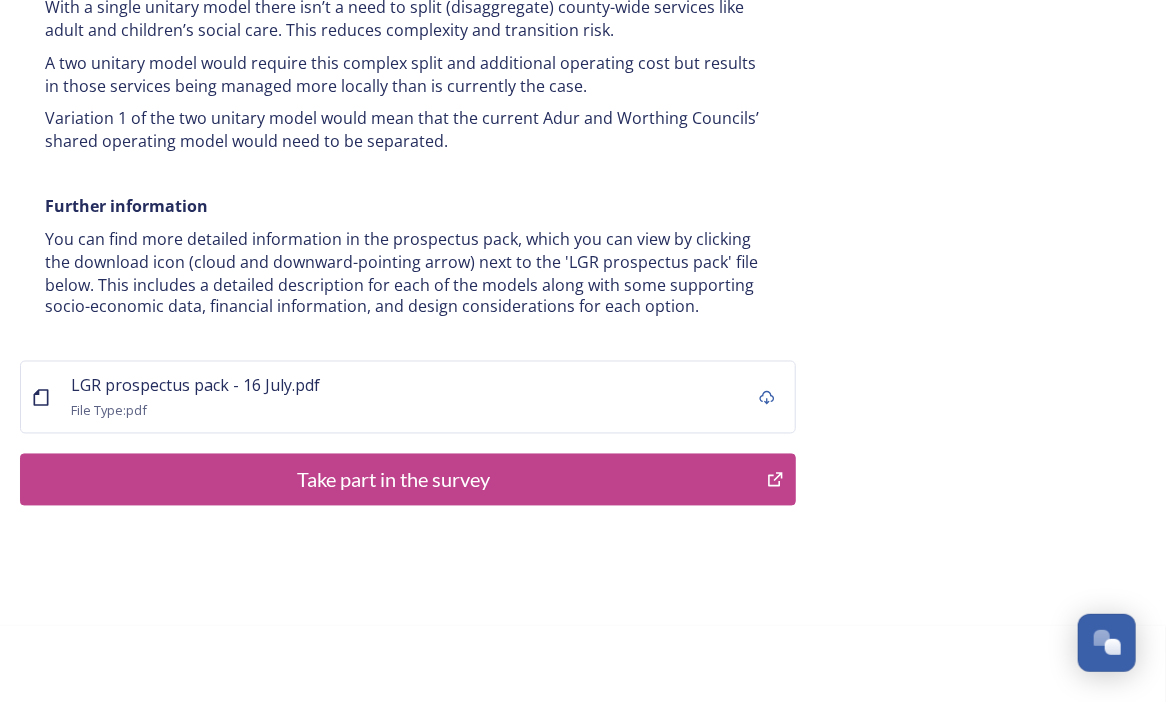 click on "Home Shaping [REGION] survey Options currently being explored within [REGION] Overview of options A single unitary model   A single county unitary would align with the current [REGION] county boundary. This would bring the County Council and all seven District and Borough Council services together to form a new unitary council for [REGION]. The single unitary would deliver services to some [NUMBER] residents. You can enlarge the map below by clicking the expand icon on the top right of the image. A single unitary model covering the complete [REGION] footprint in dark pink. A two unitary model – variation 1 One unitary combining Arun, Chichester and Worthing footprints and one unitary combining Adur, Crawley, Horsham, and Mid-Sussex footprints. A new authority covering an Arun, Chichester, and Worthing footprint would deliver services to some [NUMBER] residents   A new authority covering an Adur, Crawley, Horsham, and Mid Sussex footprint would deliver services to some [NUMBER] residents" at bounding box center (583, -1677) 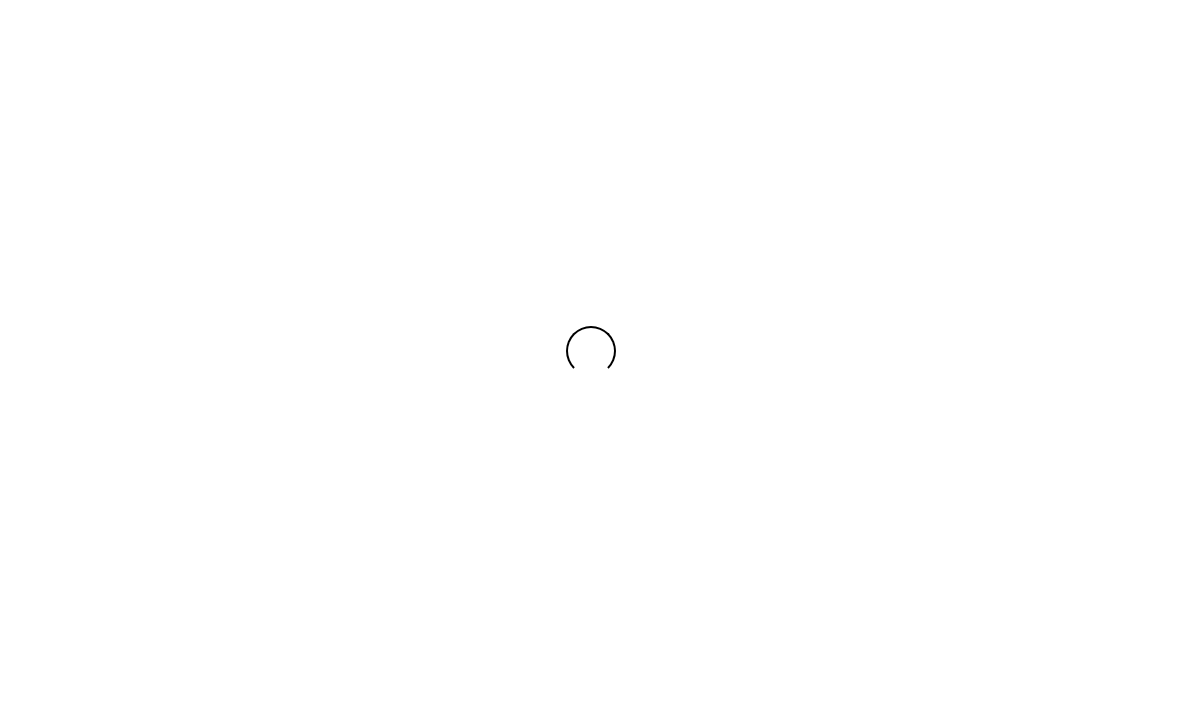 scroll, scrollTop: 0, scrollLeft: 0, axis: both 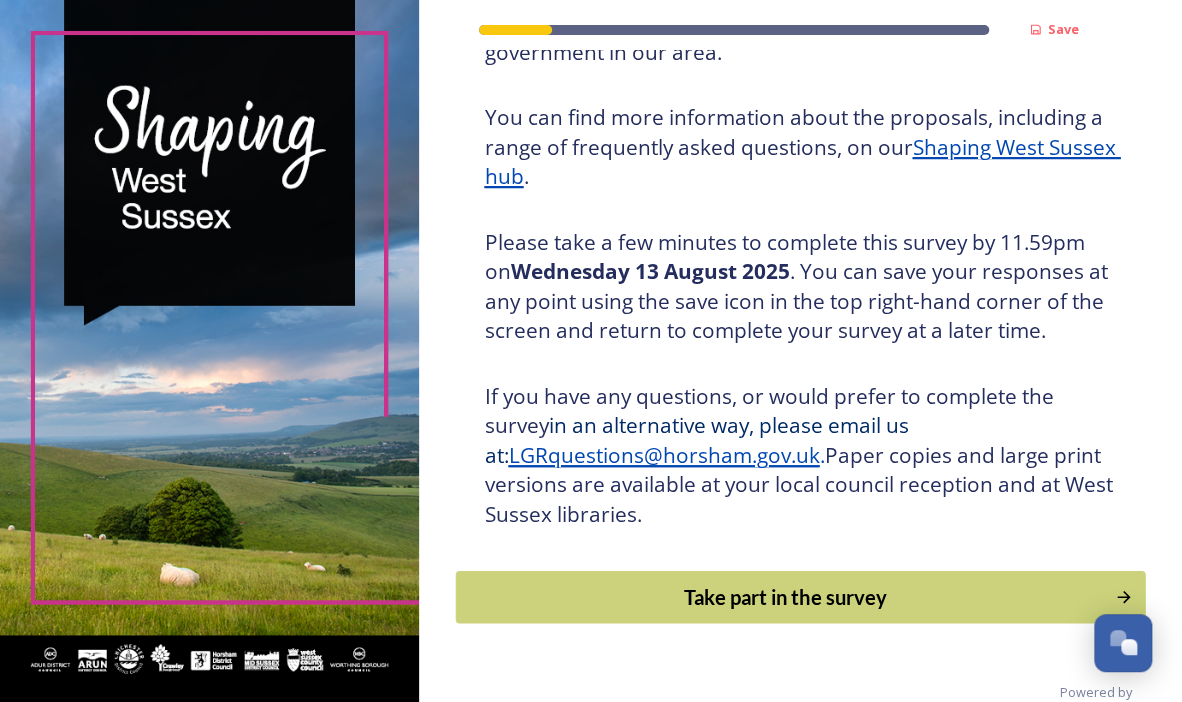 click on "Take part in the survey" at bounding box center (786, 597) 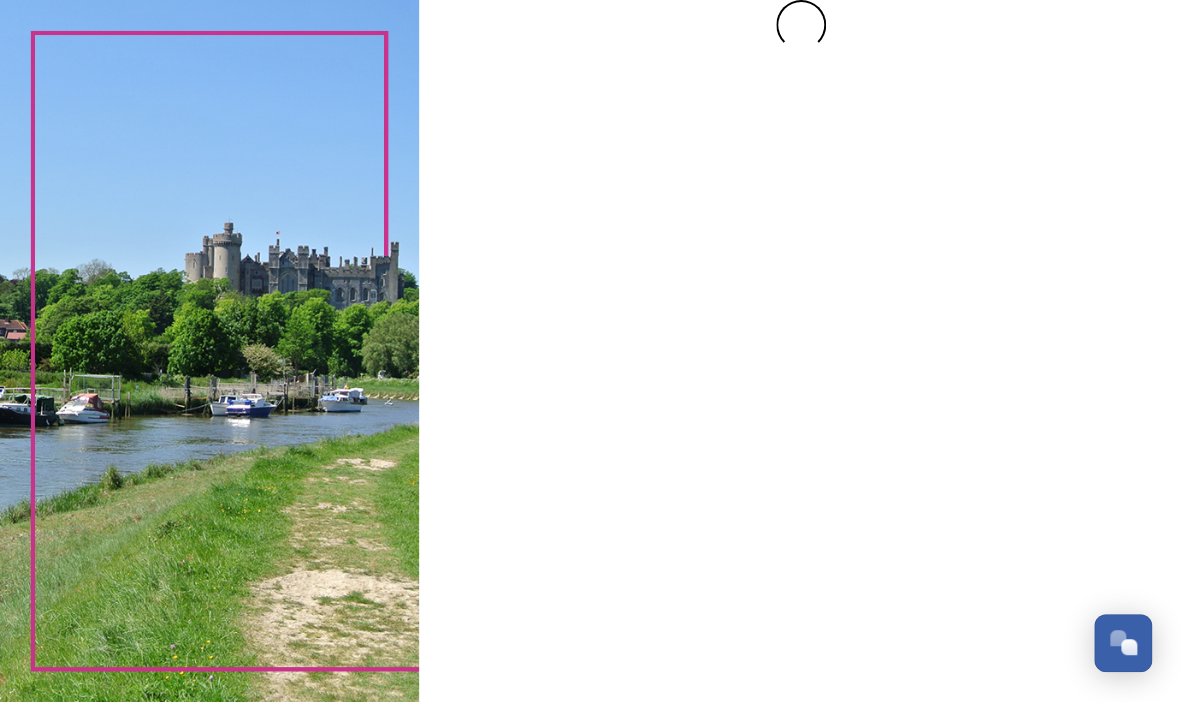 scroll, scrollTop: 0, scrollLeft: 0, axis: both 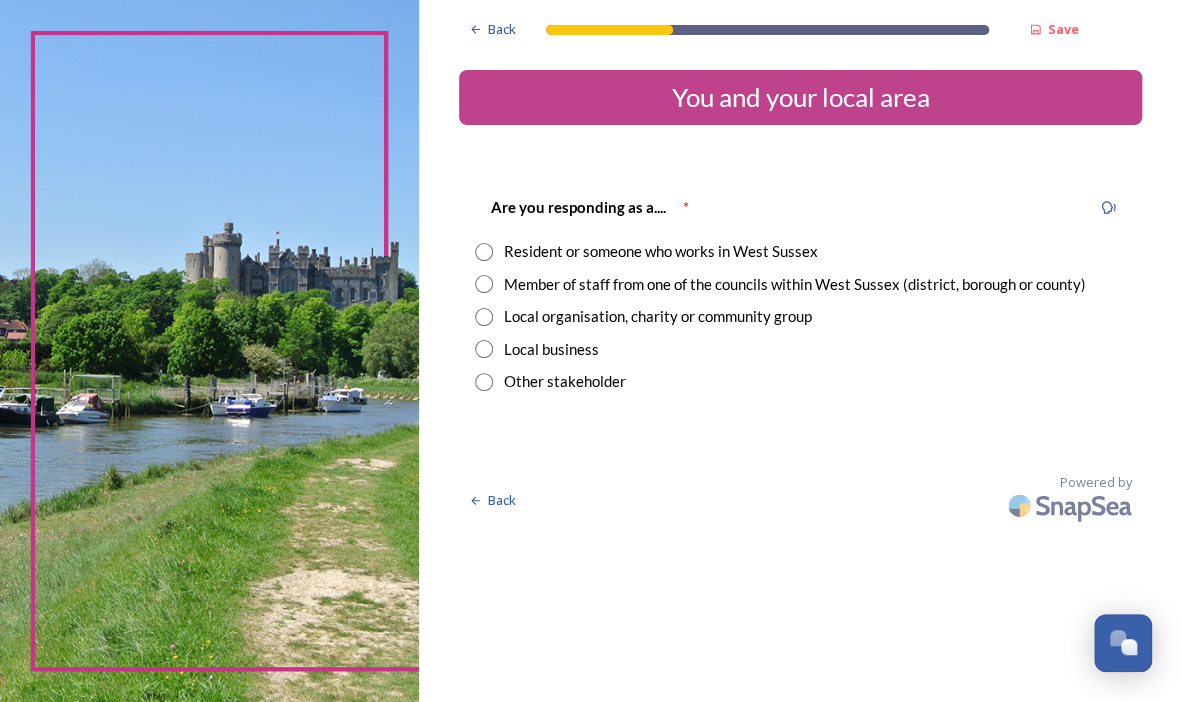 click at bounding box center (484, 284) 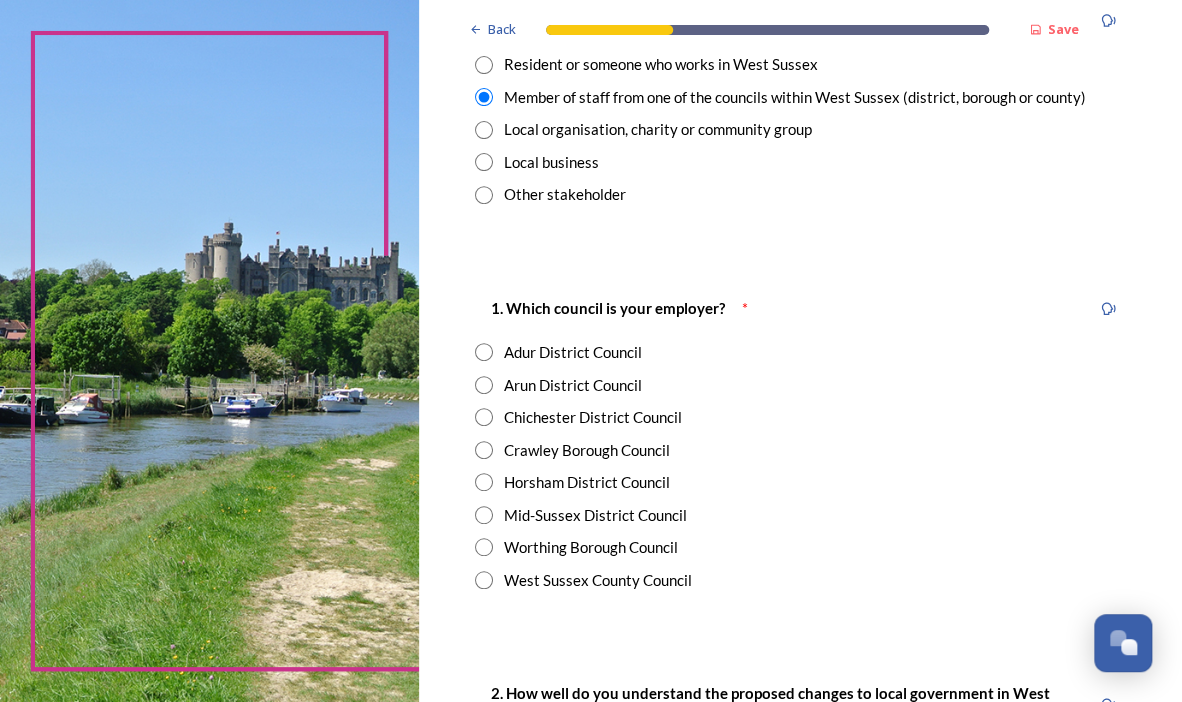 scroll, scrollTop: 185, scrollLeft: 0, axis: vertical 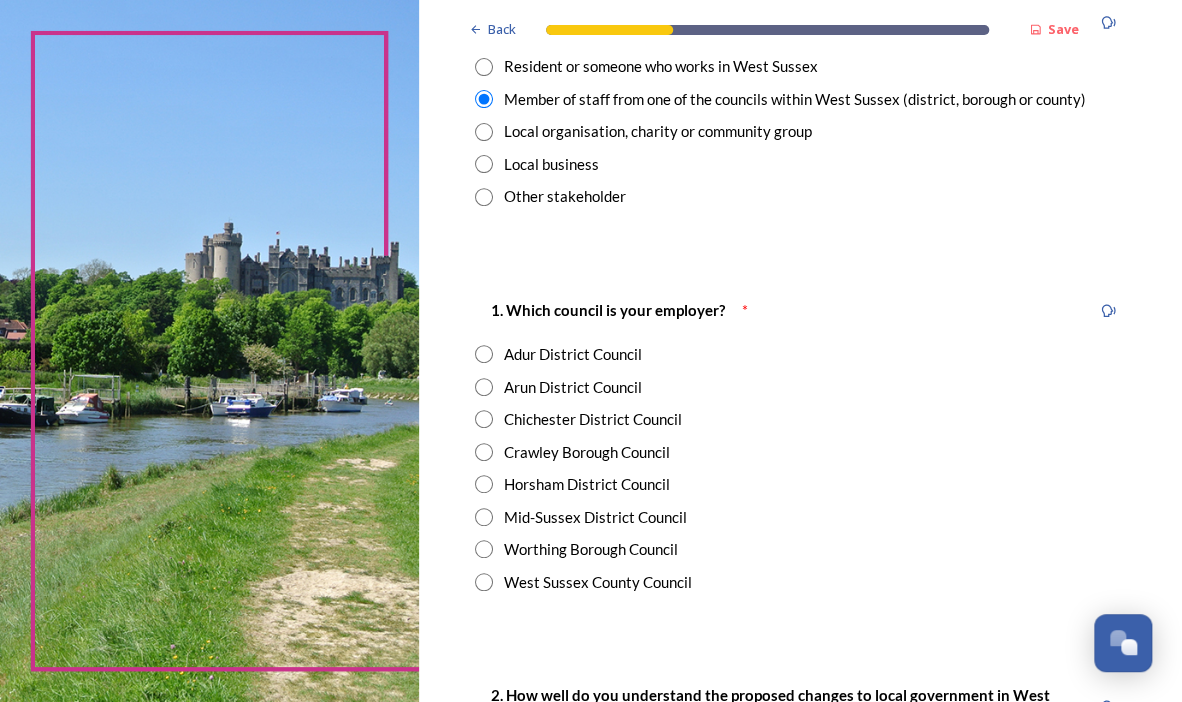 click on "West Sussex County Council" at bounding box center (597, 582) 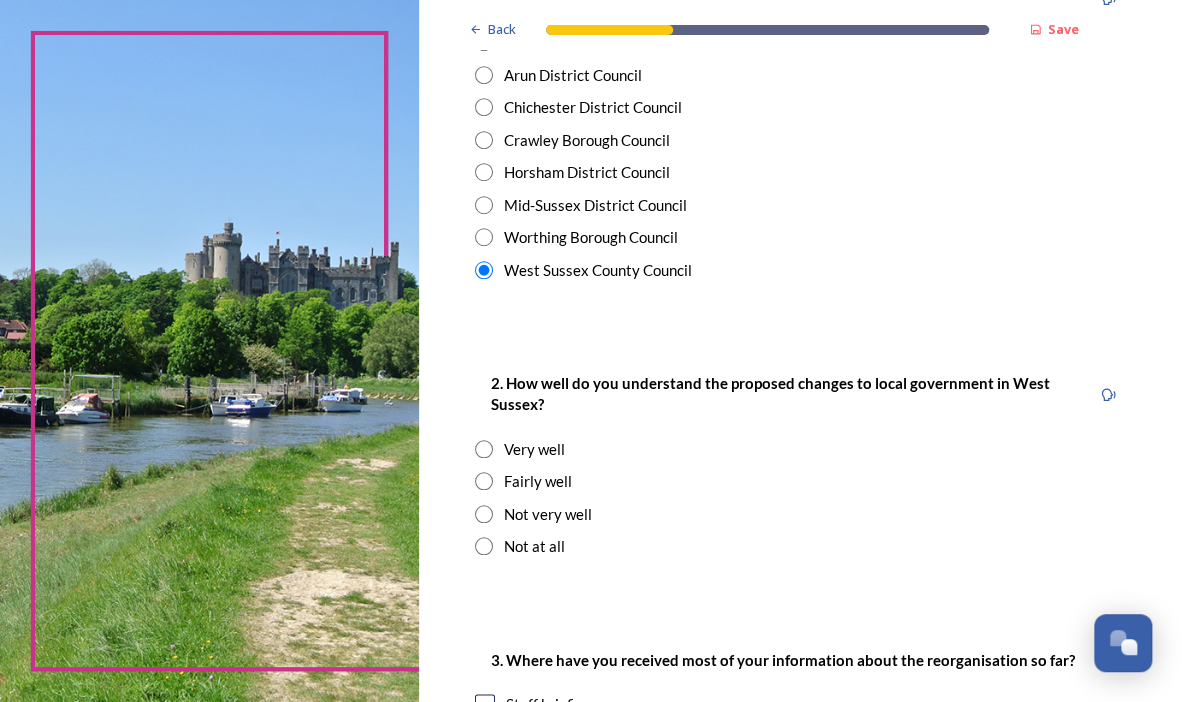 scroll, scrollTop: 500, scrollLeft: 0, axis: vertical 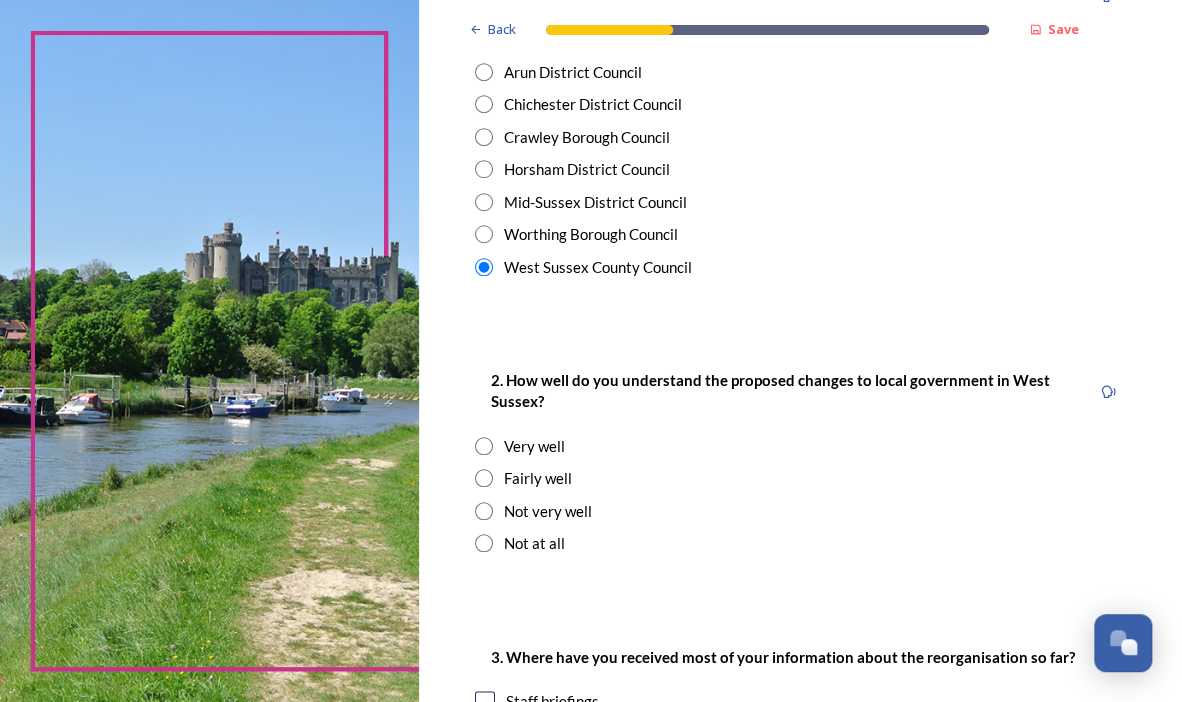 click on "Fairly well" at bounding box center [537, 478] 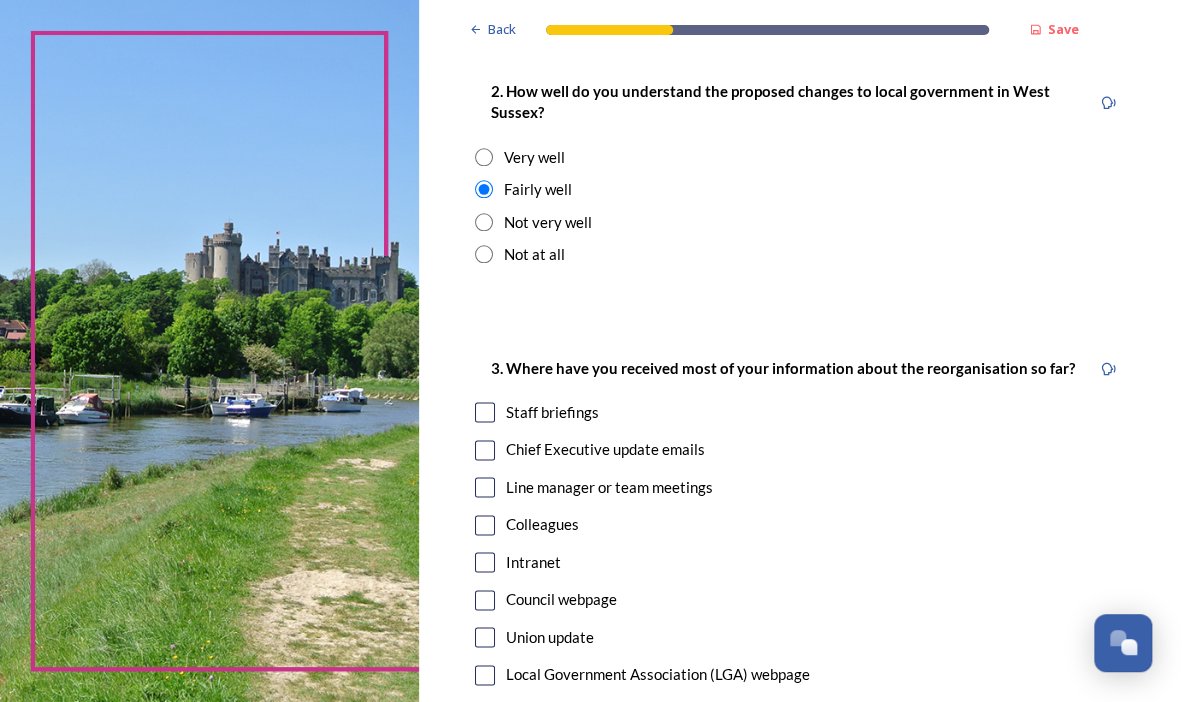 scroll, scrollTop: 793, scrollLeft: 0, axis: vertical 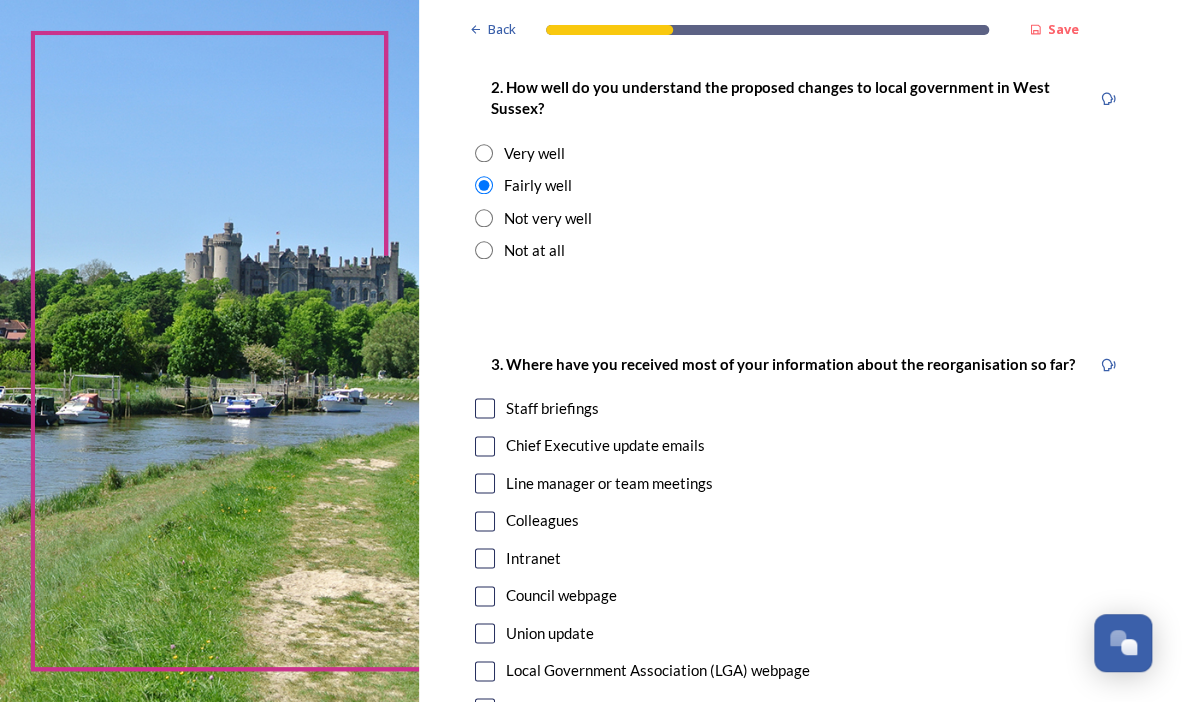 click at bounding box center [485, 408] 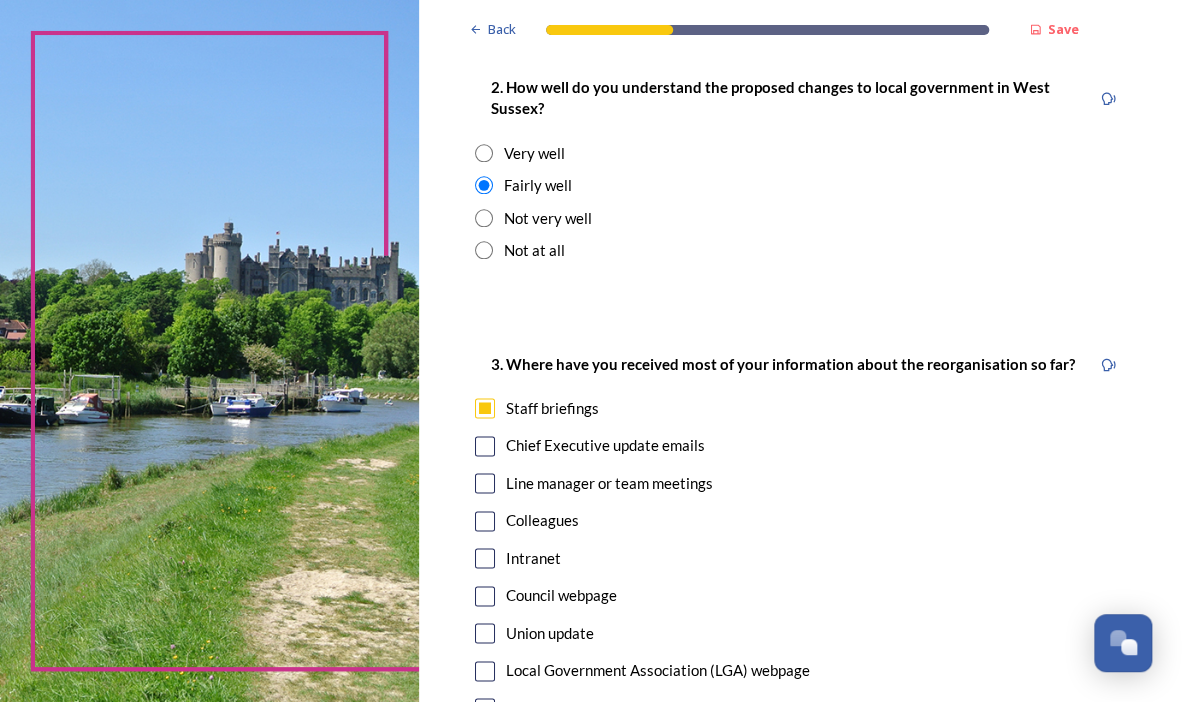 click at bounding box center (485, 446) 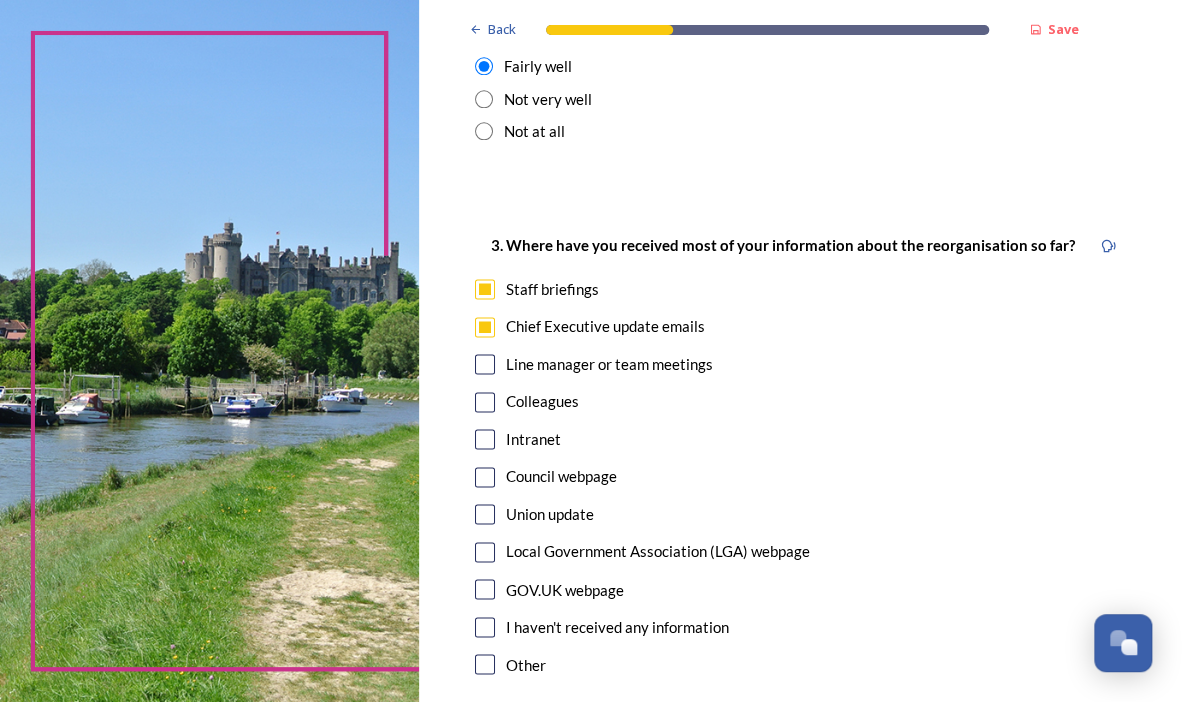 scroll, scrollTop: 900, scrollLeft: 0, axis: vertical 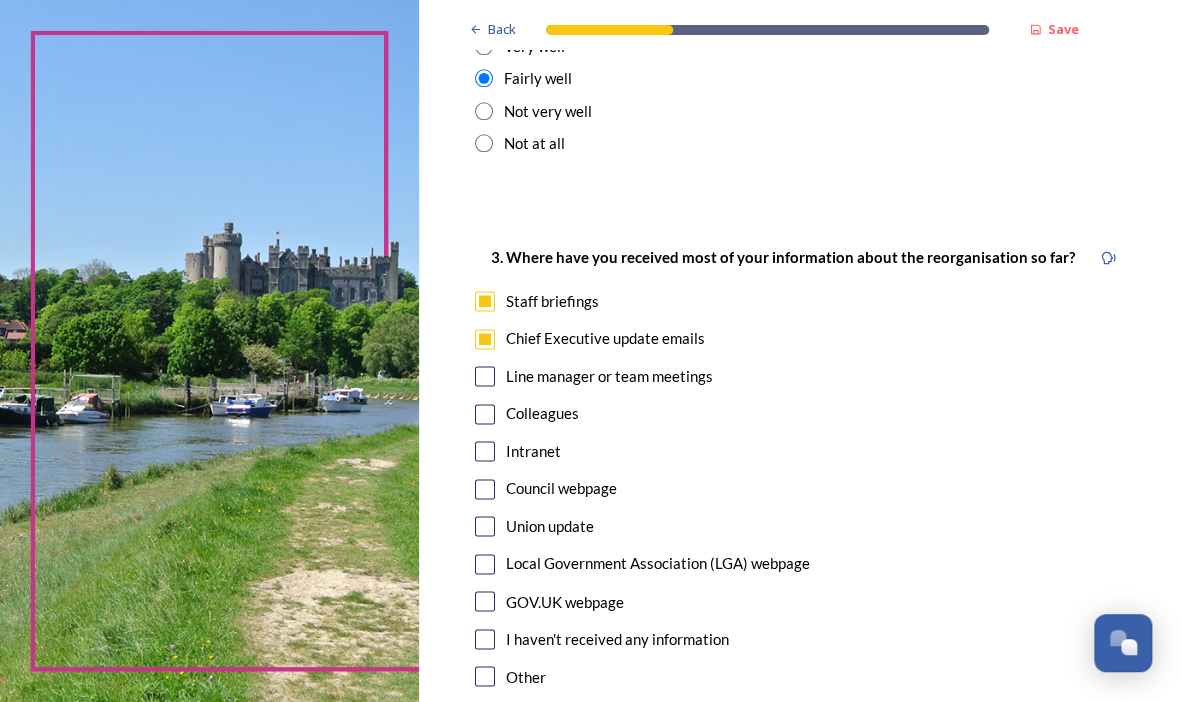 click at bounding box center (485, 451) 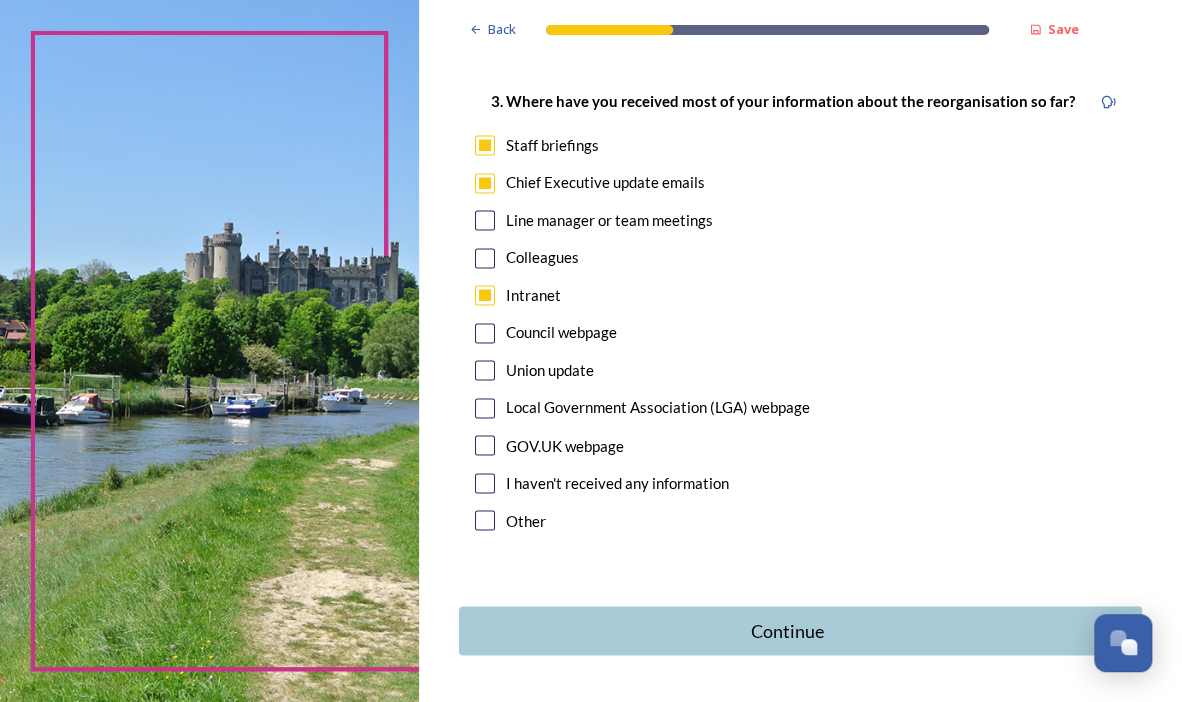 scroll, scrollTop: 1146, scrollLeft: 0, axis: vertical 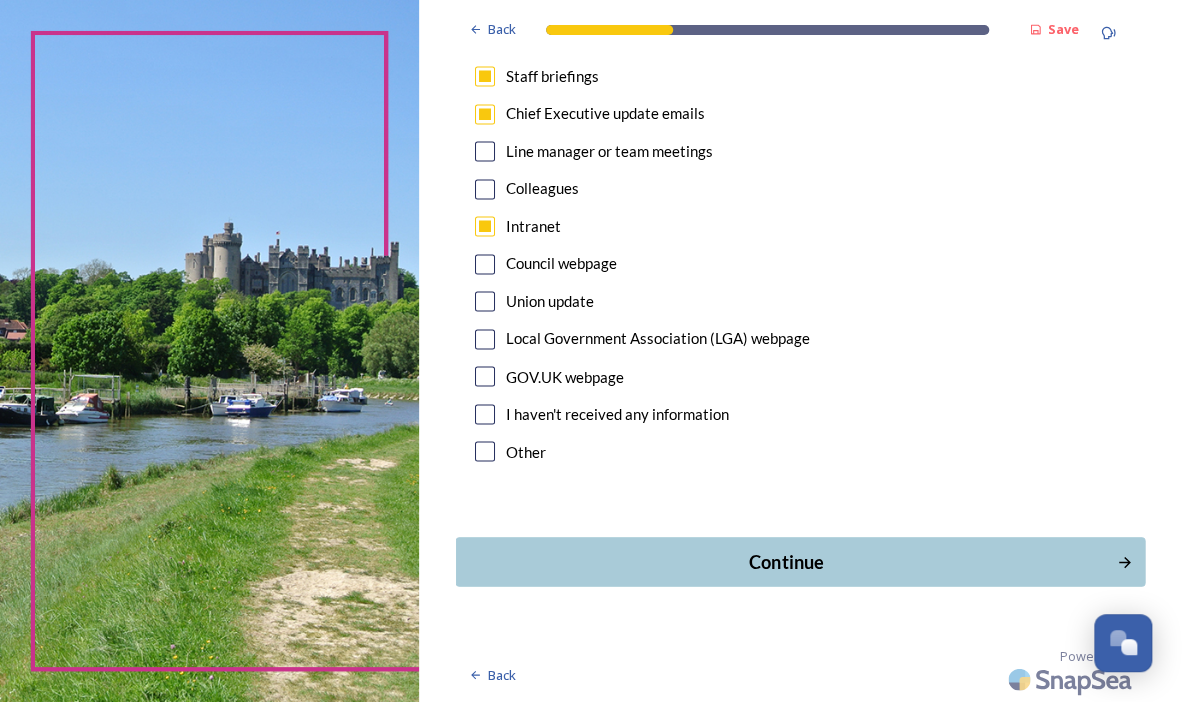 click on "Continue" at bounding box center (787, 561) 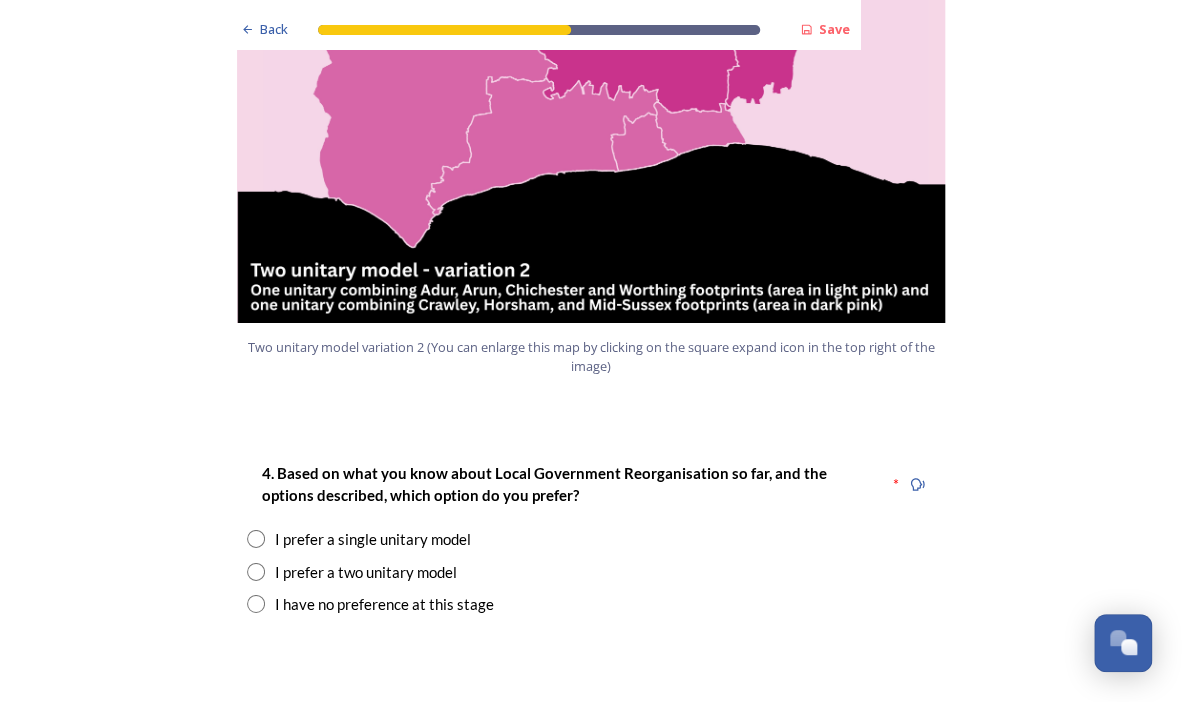 scroll, scrollTop: 2281, scrollLeft: 0, axis: vertical 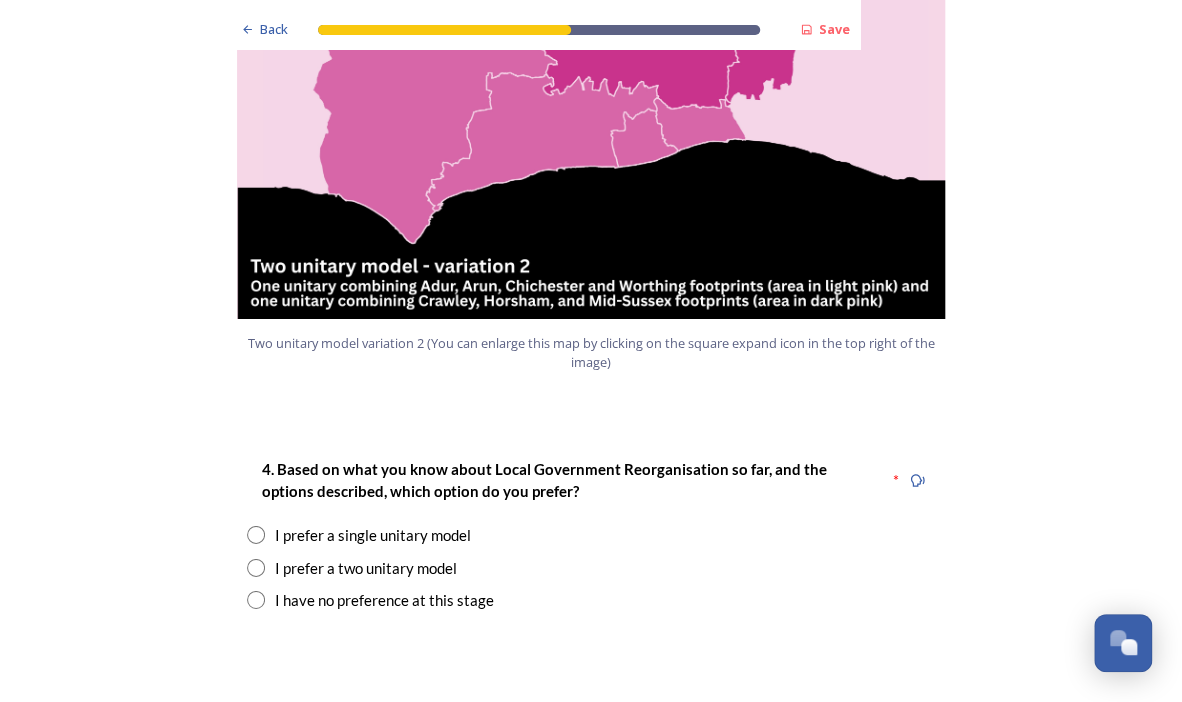 click on "I prefer a single unitary model" at bounding box center [373, 535] 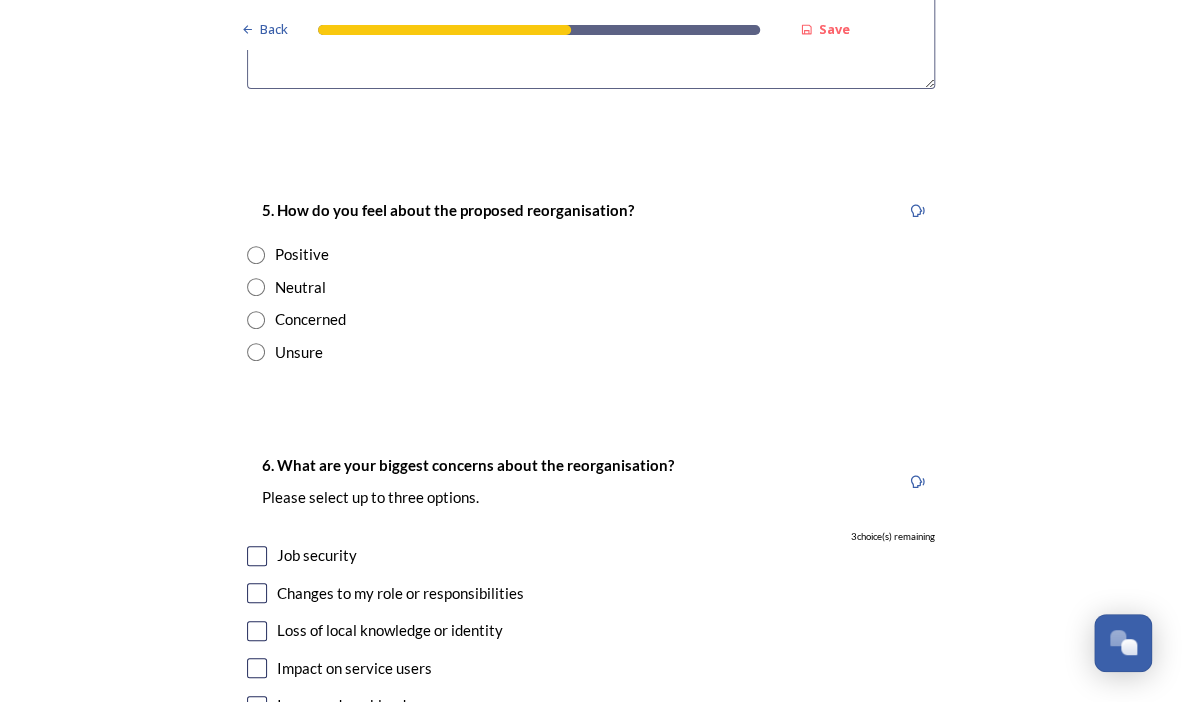 scroll, scrollTop: 3231, scrollLeft: 0, axis: vertical 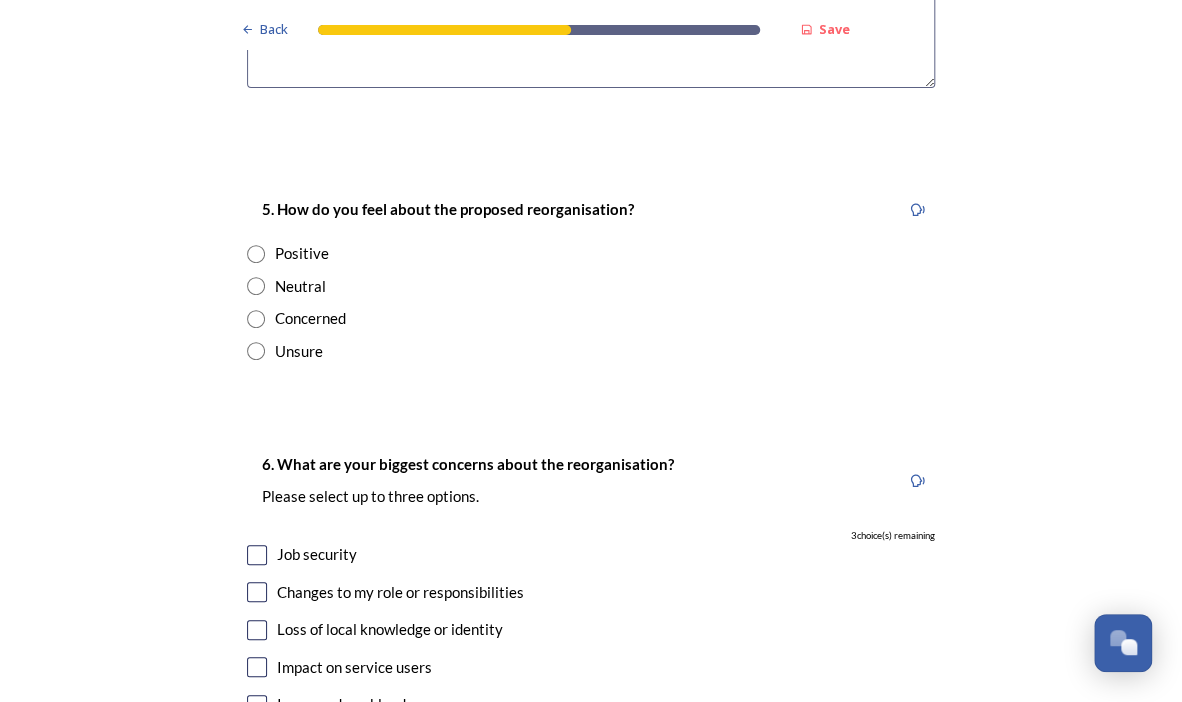 click on "Neutral" at bounding box center [300, 286] 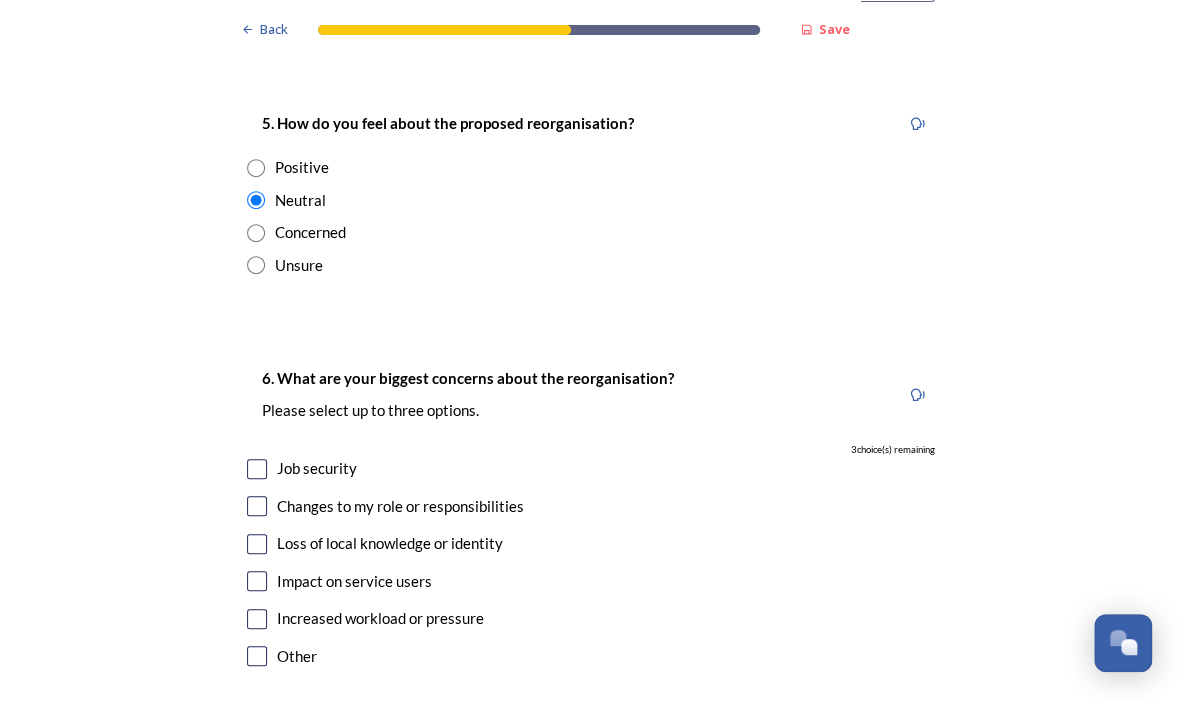 scroll, scrollTop: 3318, scrollLeft: 0, axis: vertical 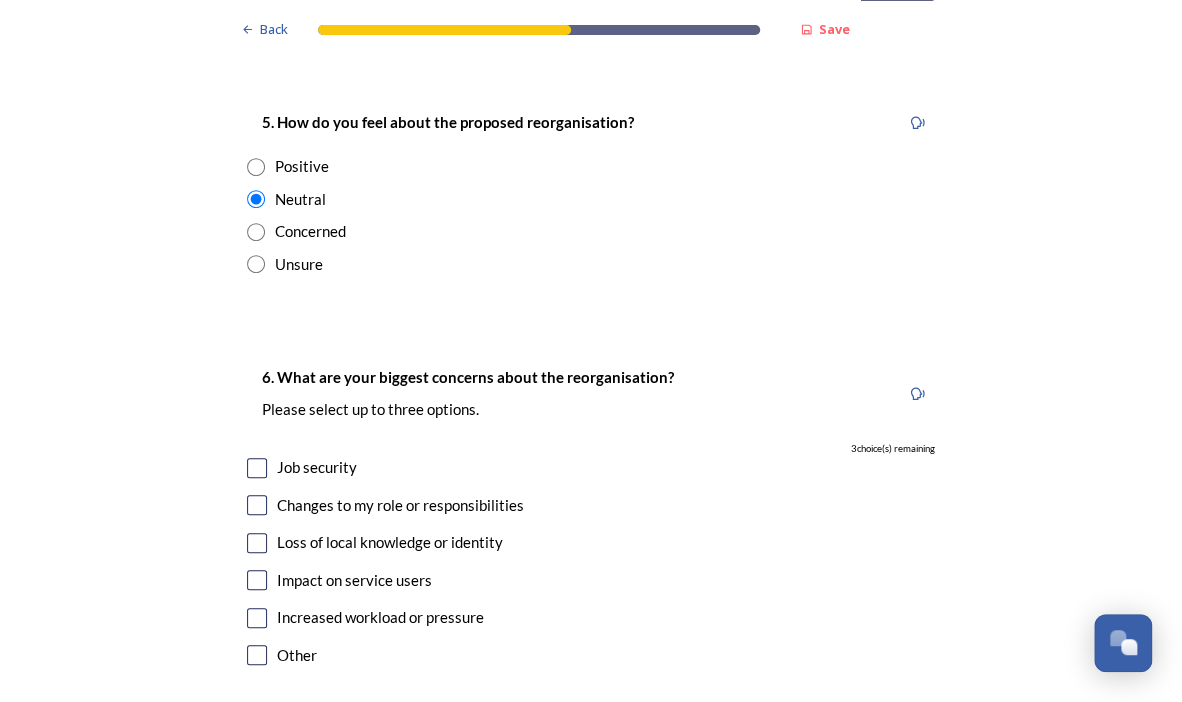 click at bounding box center (257, 543) 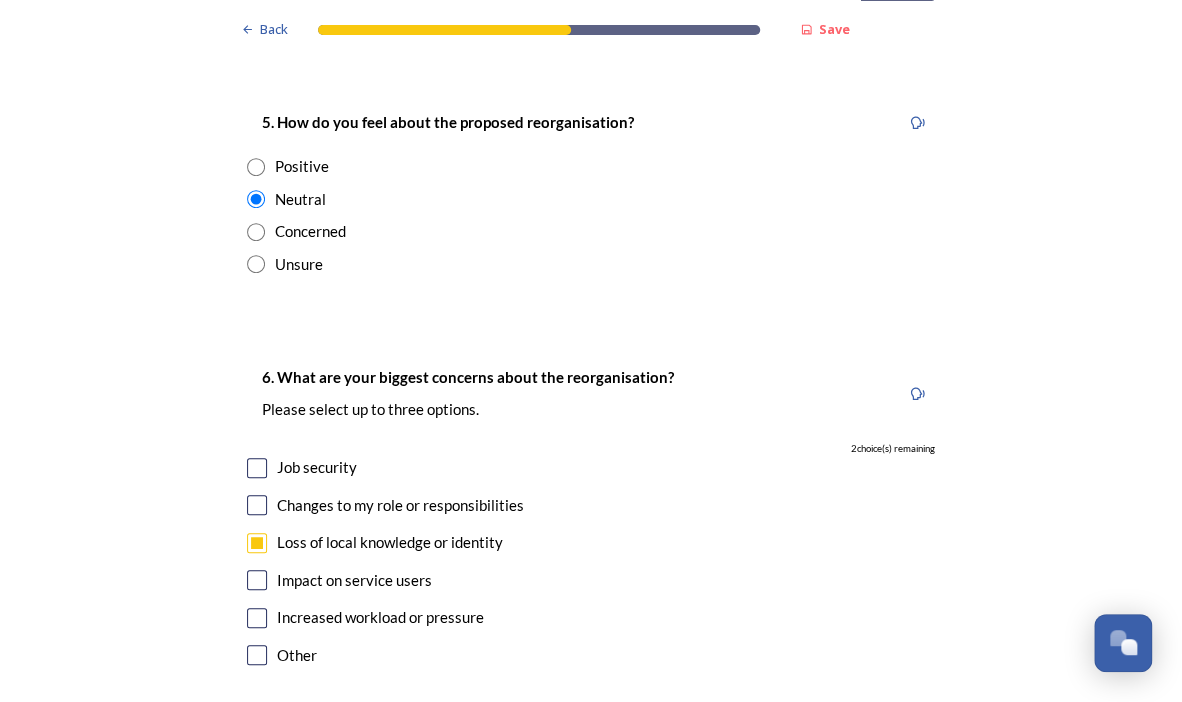 click at bounding box center [257, 580] 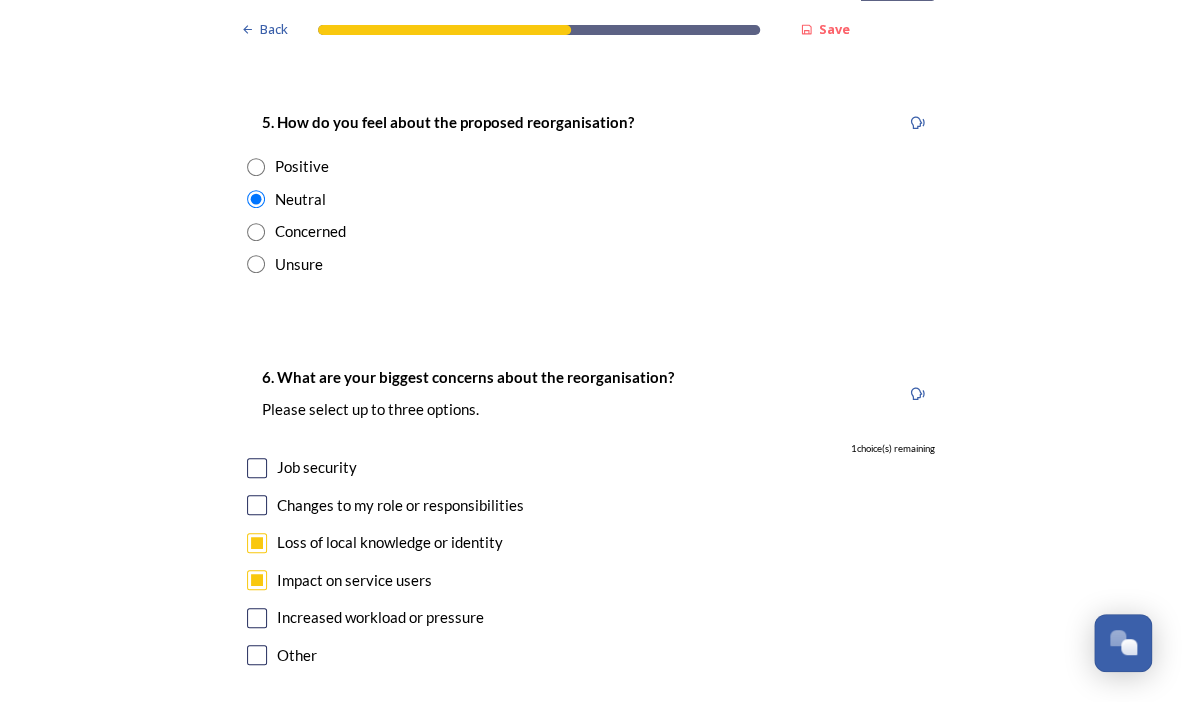 click at bounding box center [257, 618] 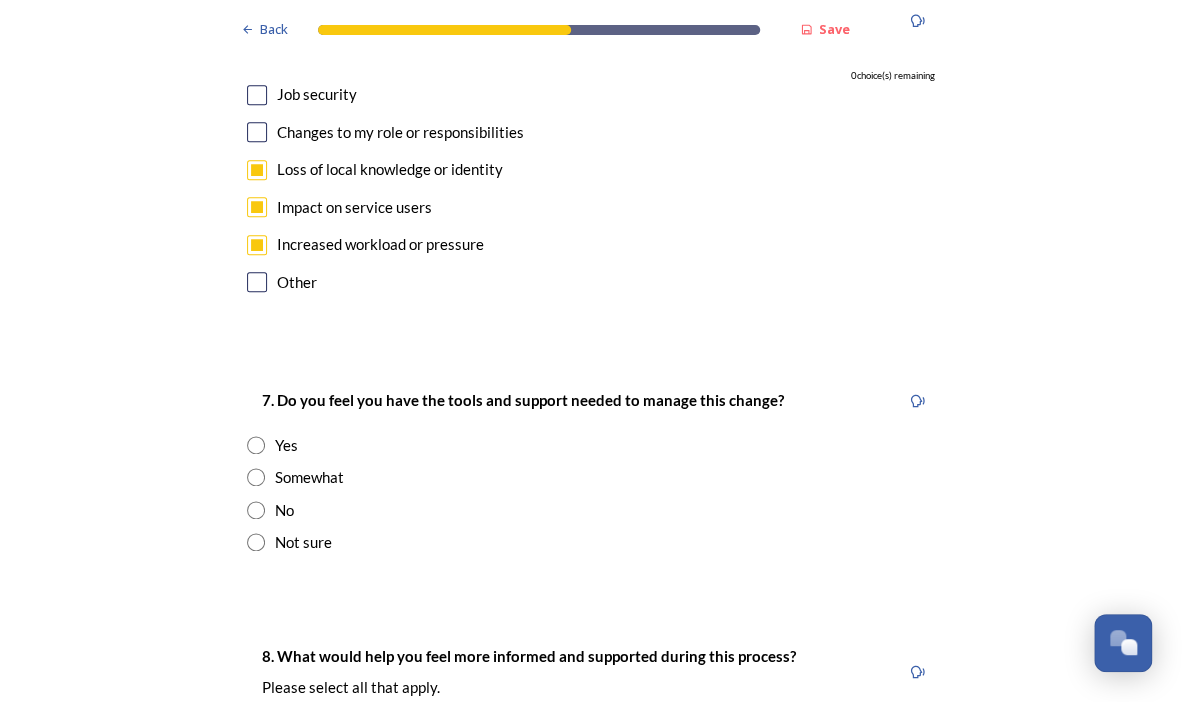 scroll, scrollTop: 3694, scrollLeft: 0, axis: vertical 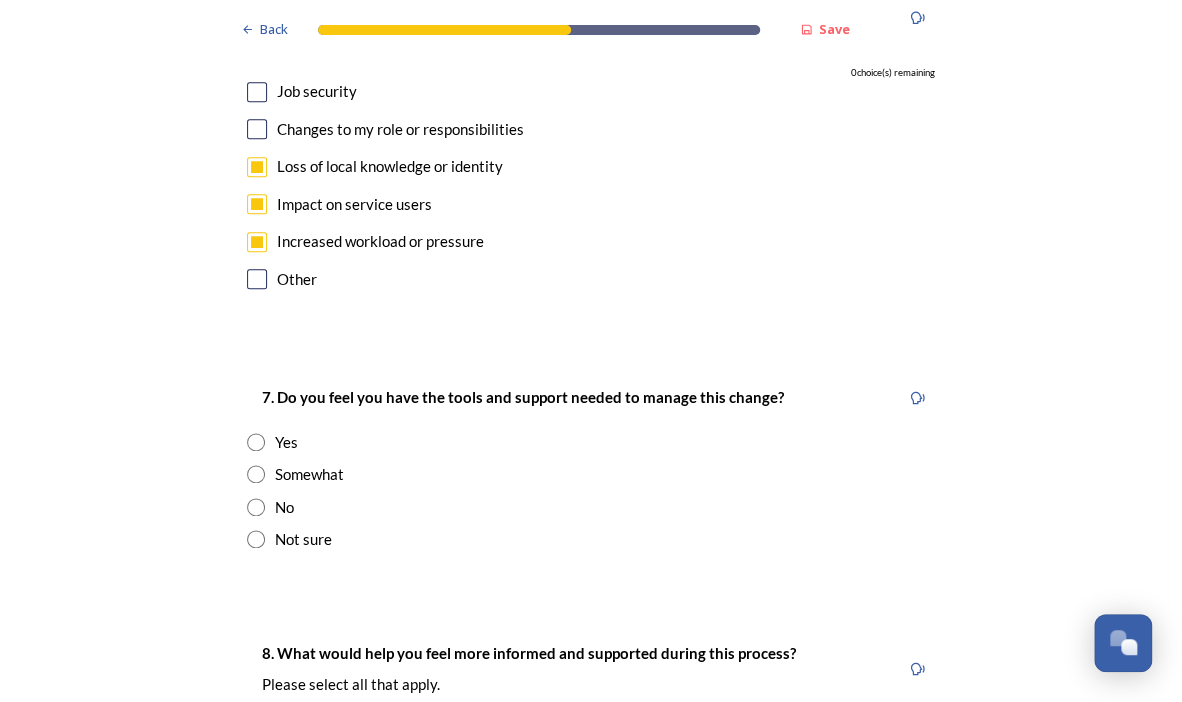 click on "Somewhat" at bounding box center [309, 474] 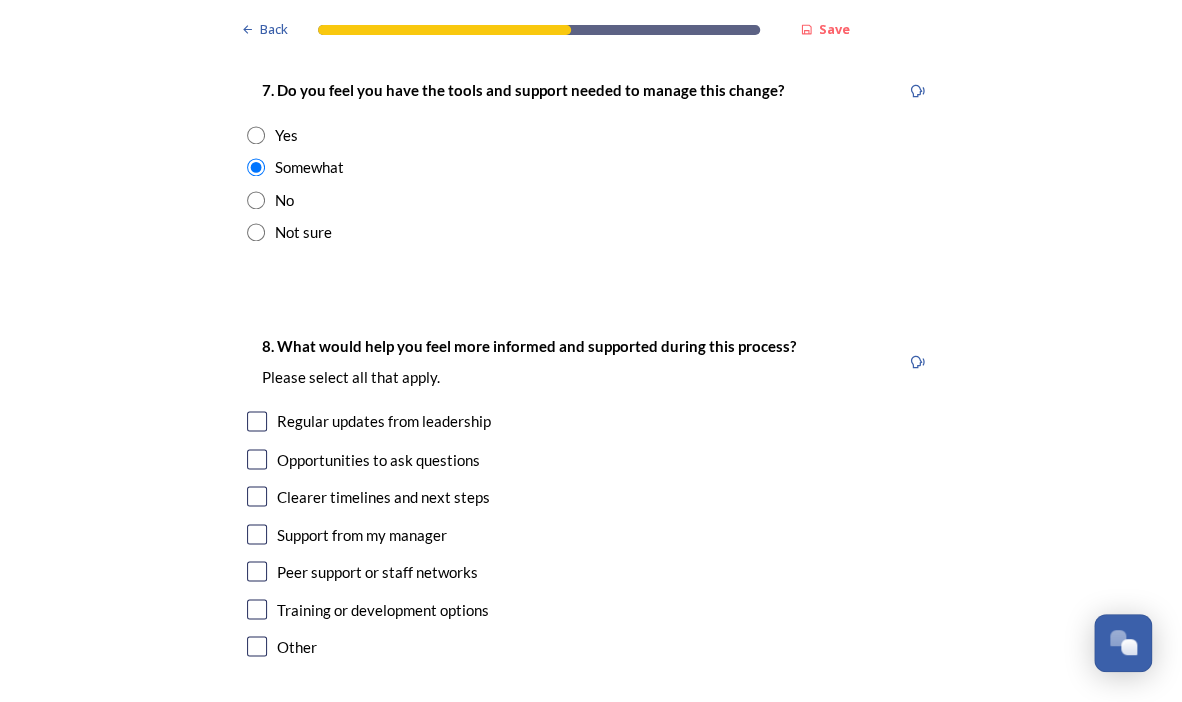 scroll, scrollTop: 4002, scrollLeft: 0, axis: vertical 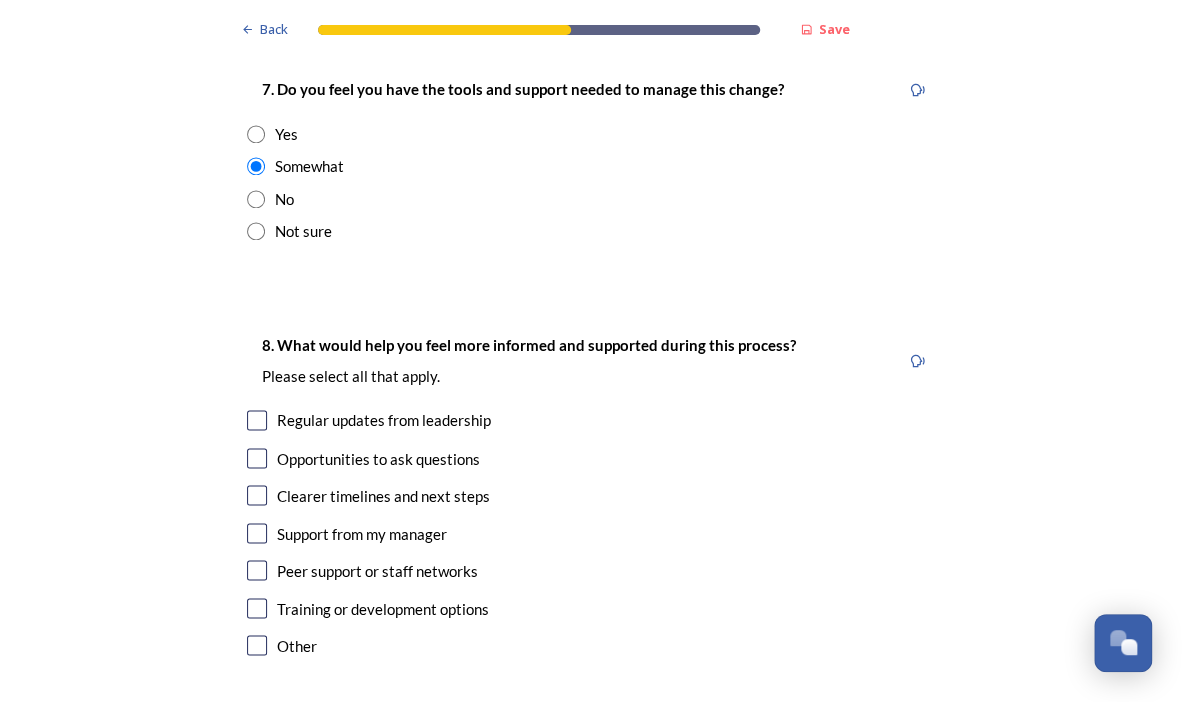 click at bounding box center (257, 420) 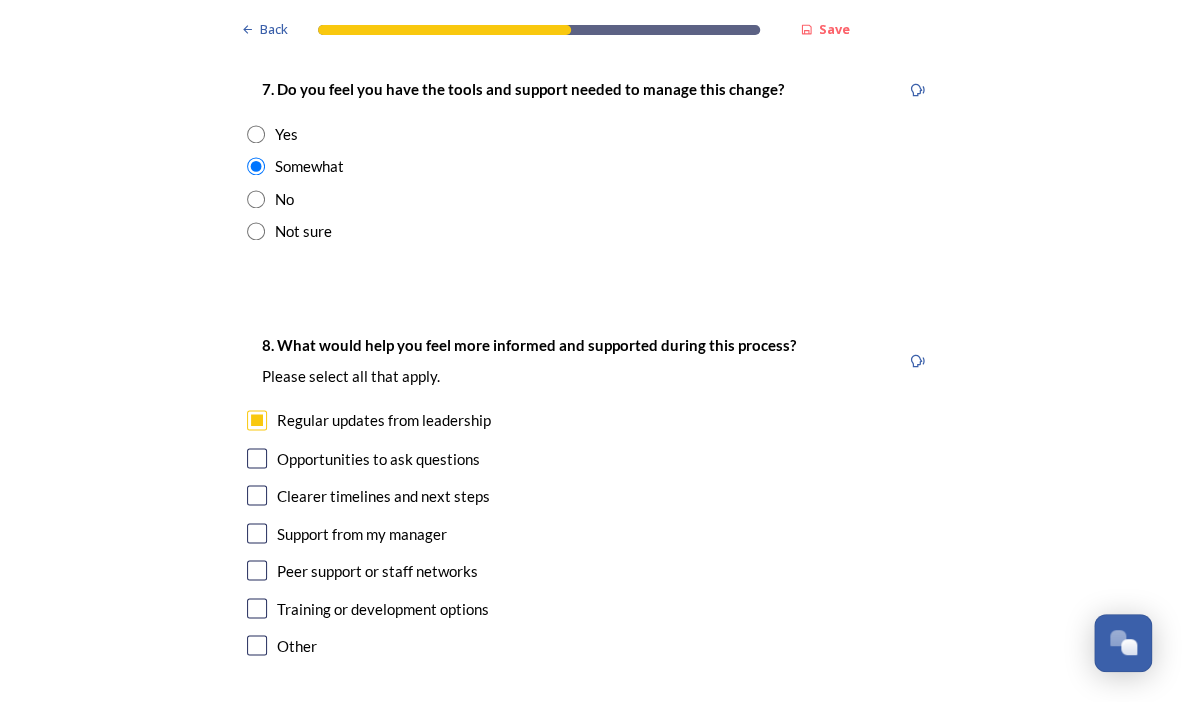 click on "Opportunities to ask questions" at bounding box center (378, 458) 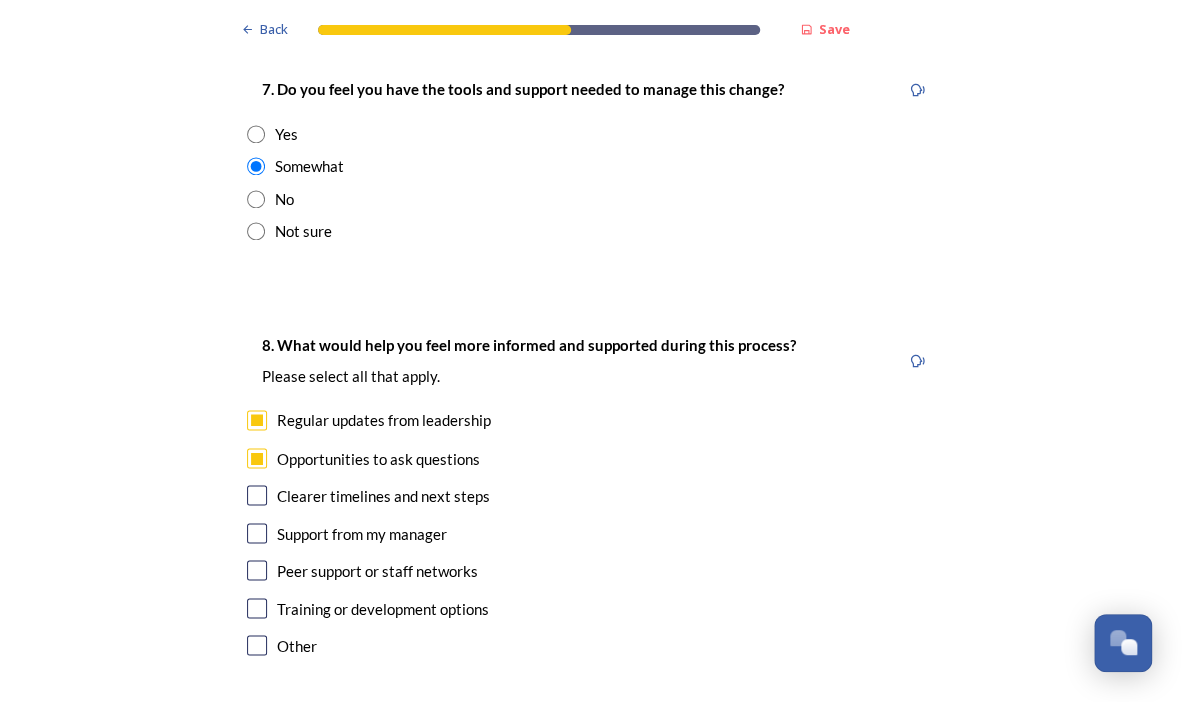 click on "Clearer timelines and next steps" at bounding box center (383, 495) 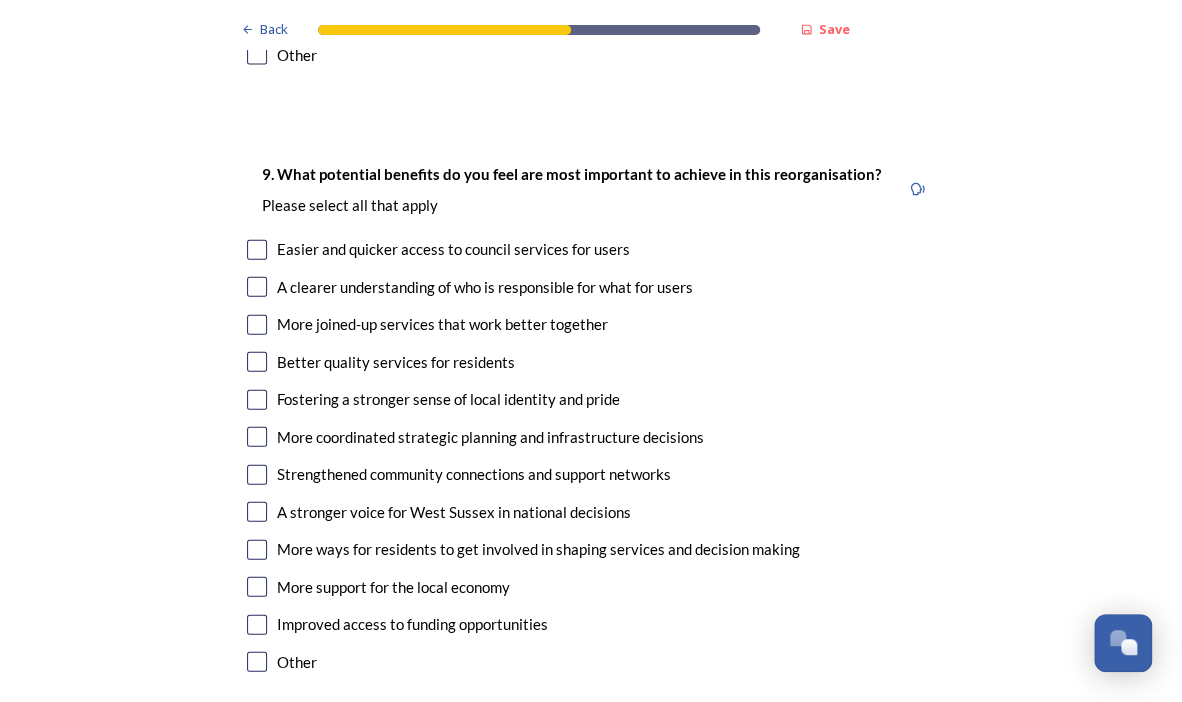 scroll, scrollTop: 4594, scrollLeft: 0, axis: vertical 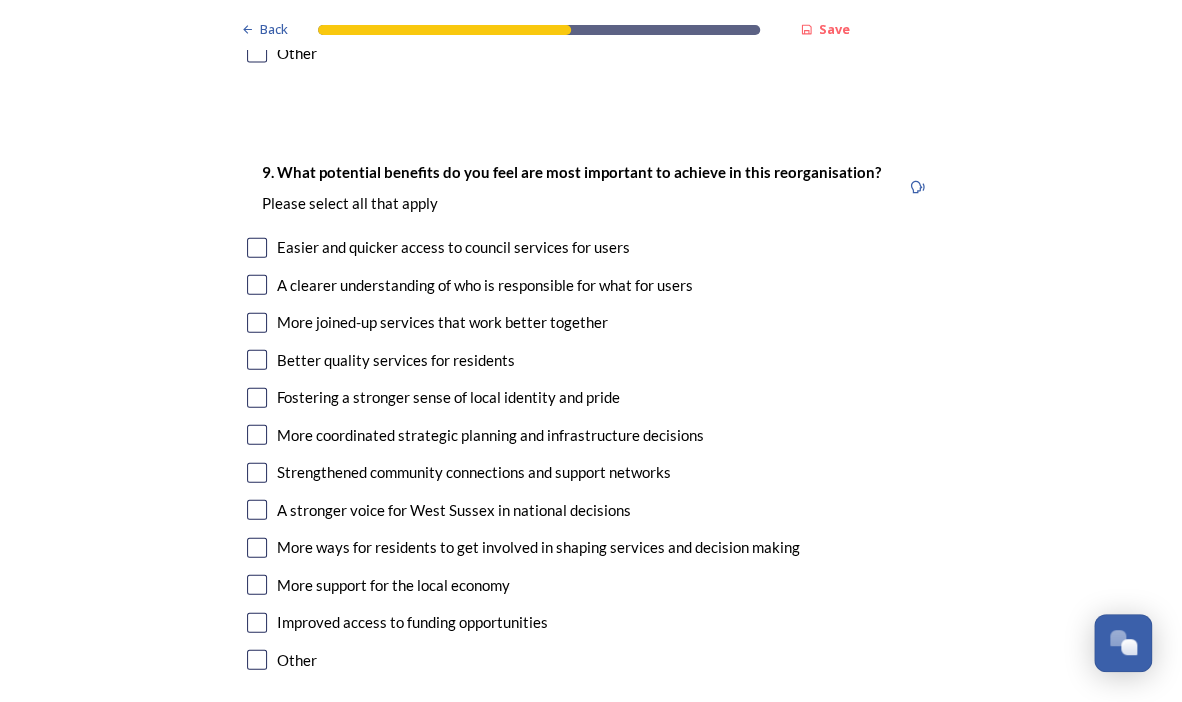 click at bounding box center (257, 248) 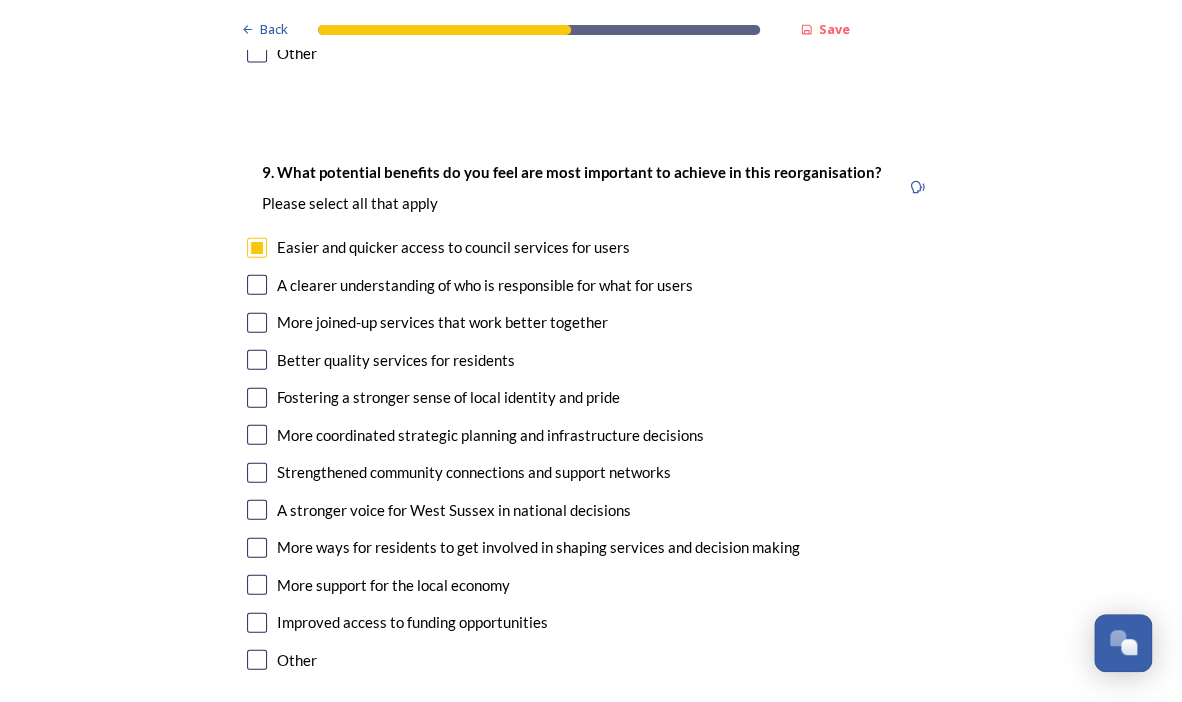 click at bounding box center (257, 285) 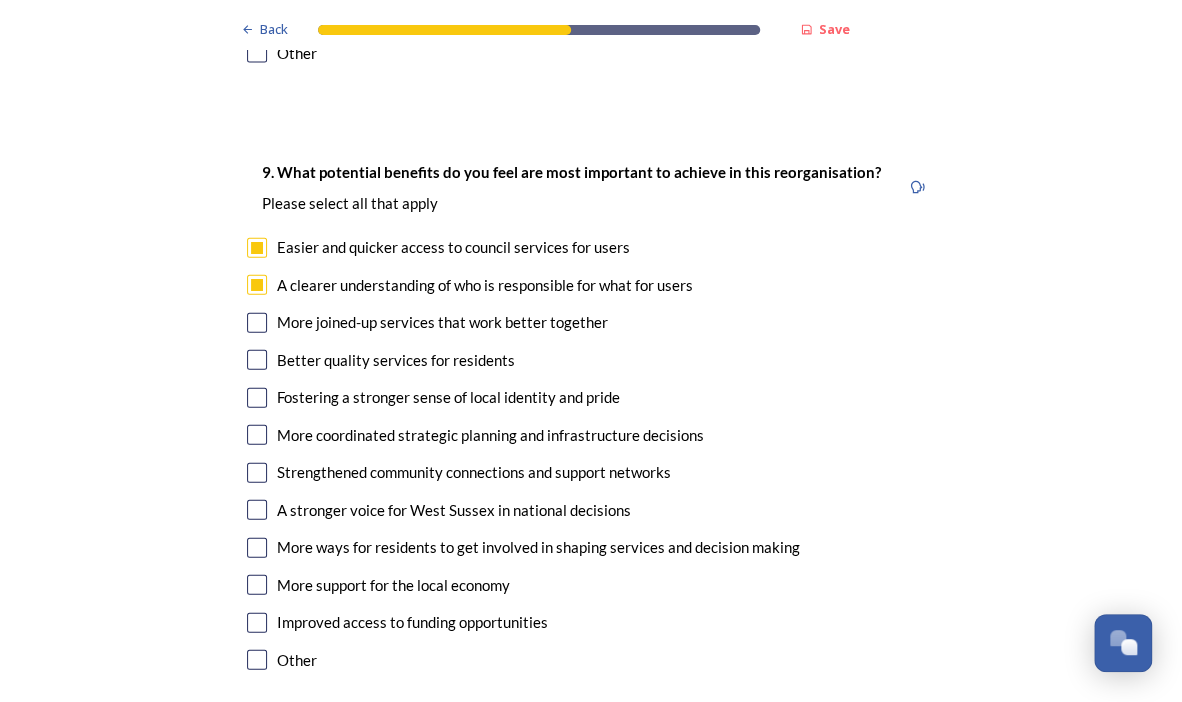 click at bounding box center (257, 323) 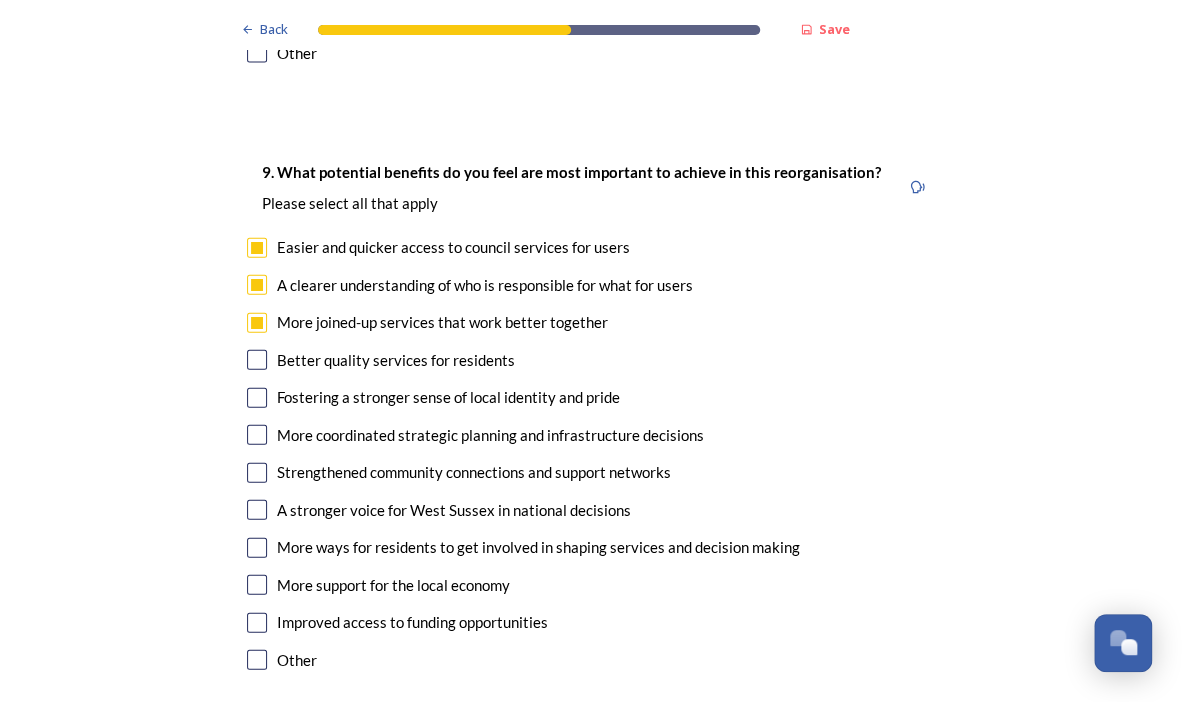 click at bounding box center (257, 360) 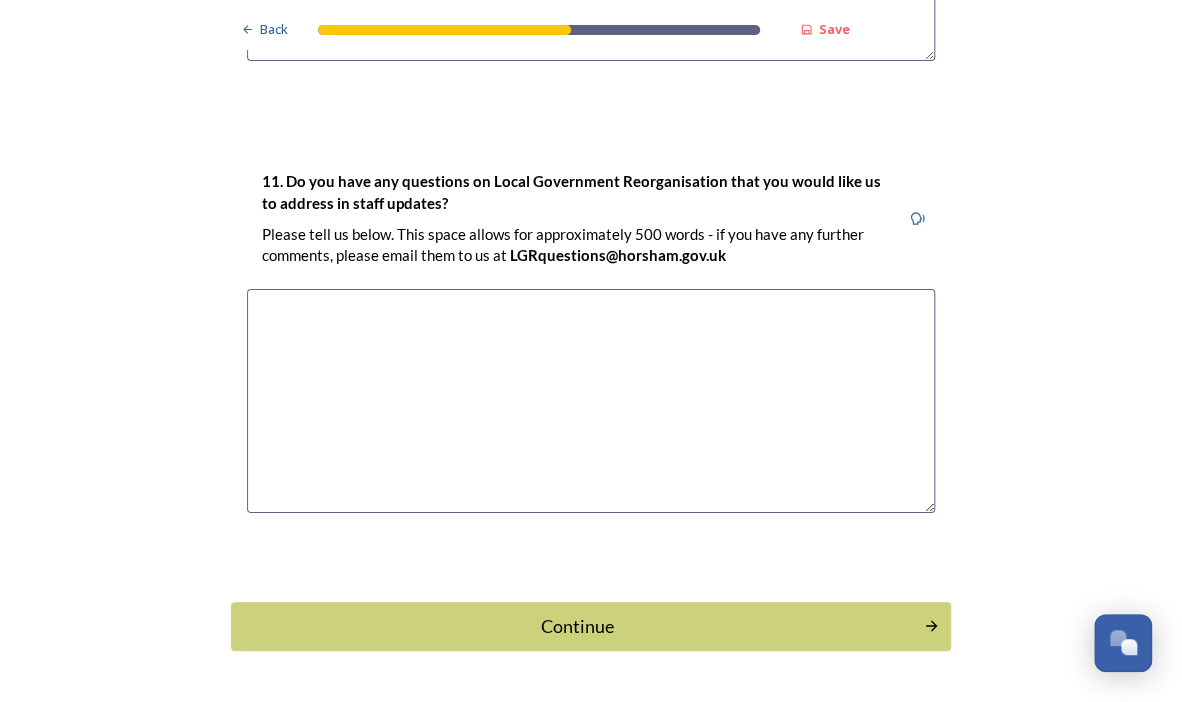 scroll, scrollTop: 5742, scrollLeft: 0, axis: vertical 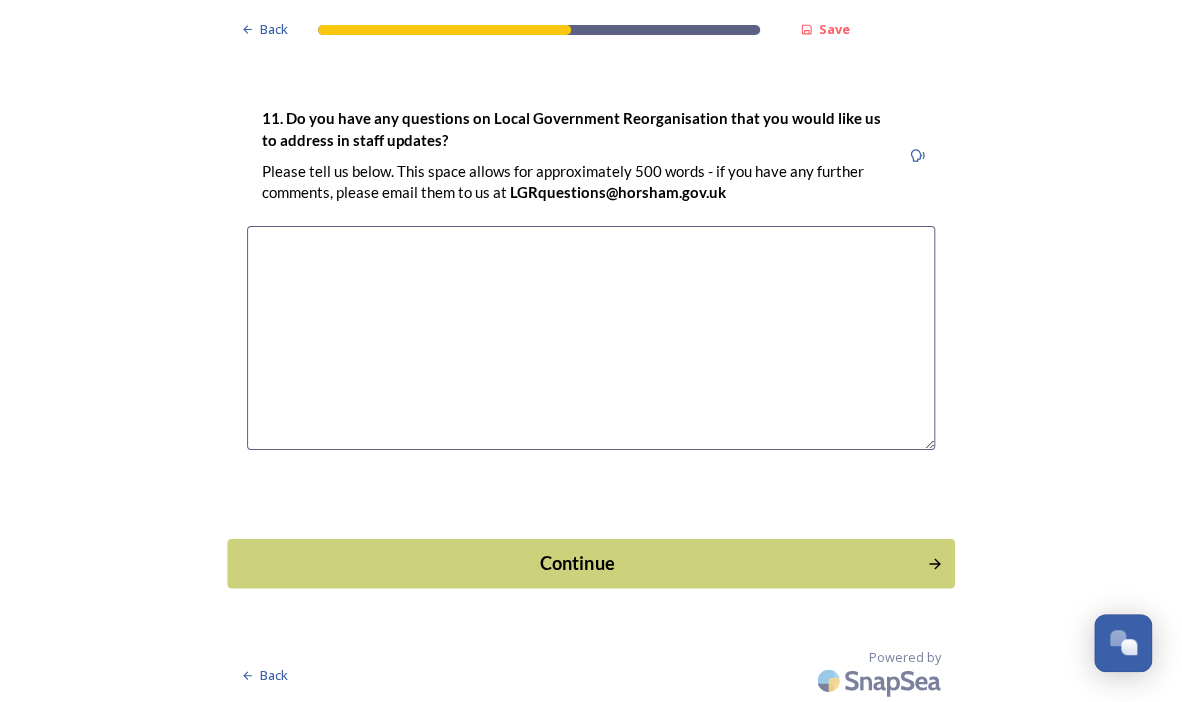 click on "Continue" at bounding box center (577, 563) 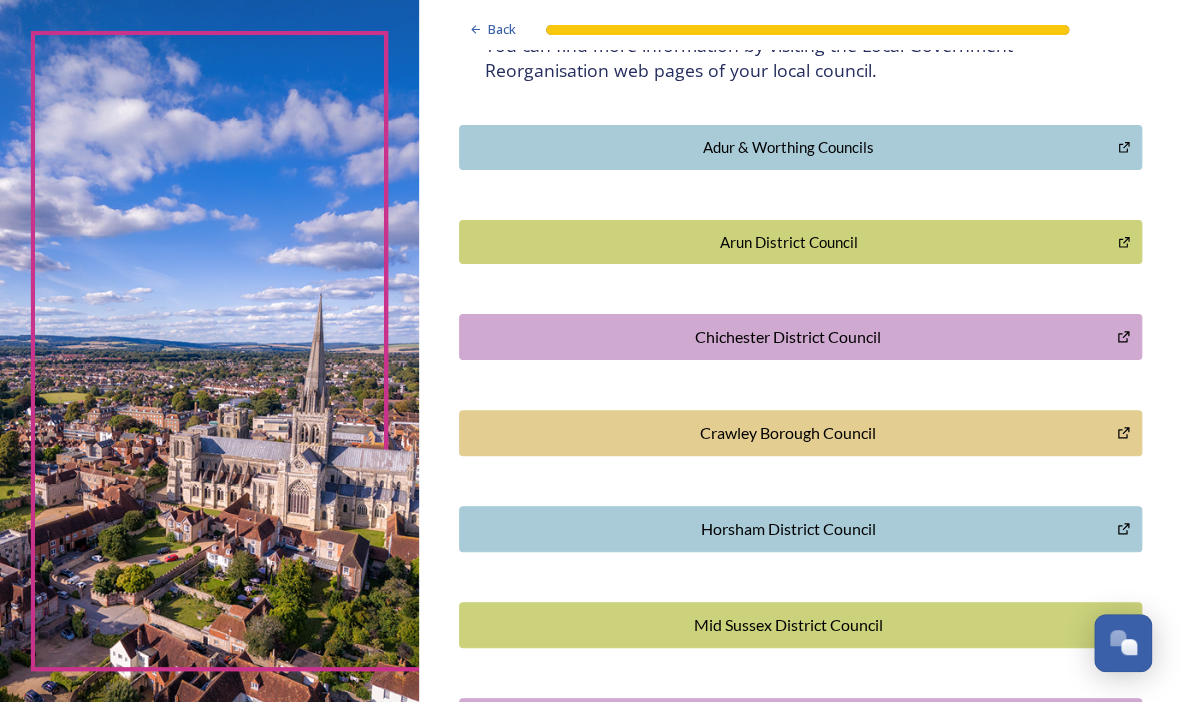scroll, scrollTop: 0, scrollLeft: 0, axis: both 